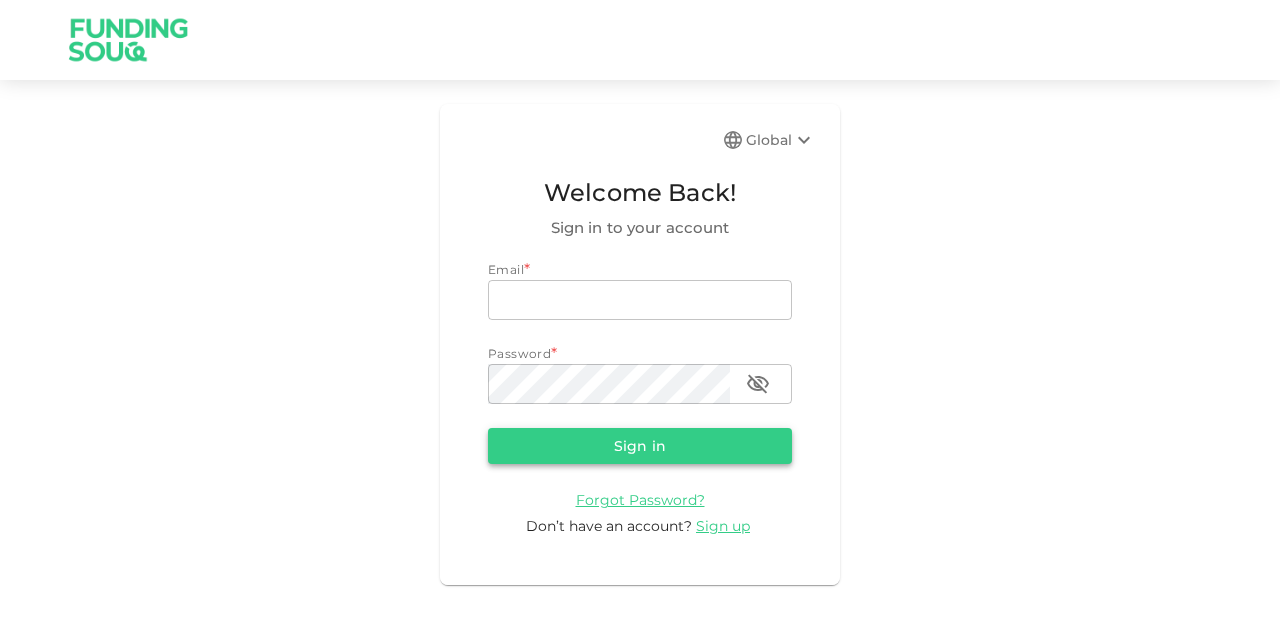 scroll, scrollTop: 0, scrollLeft: 0, axis: both 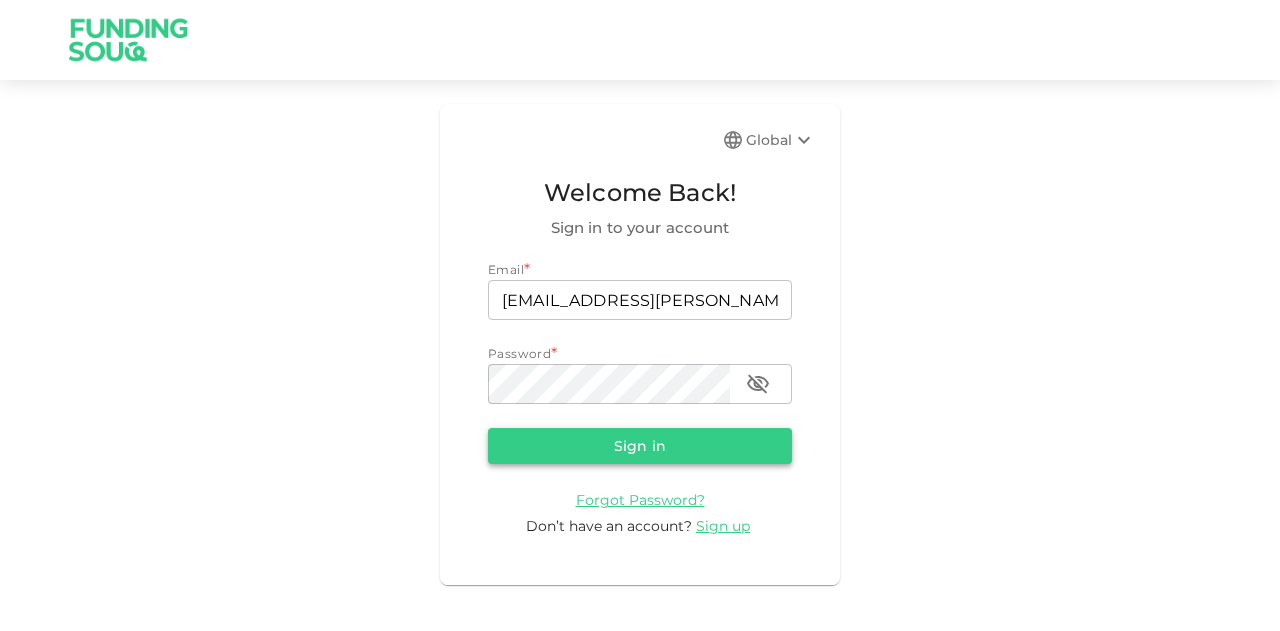 click on "Sign in" at bounding box center [640, 446] 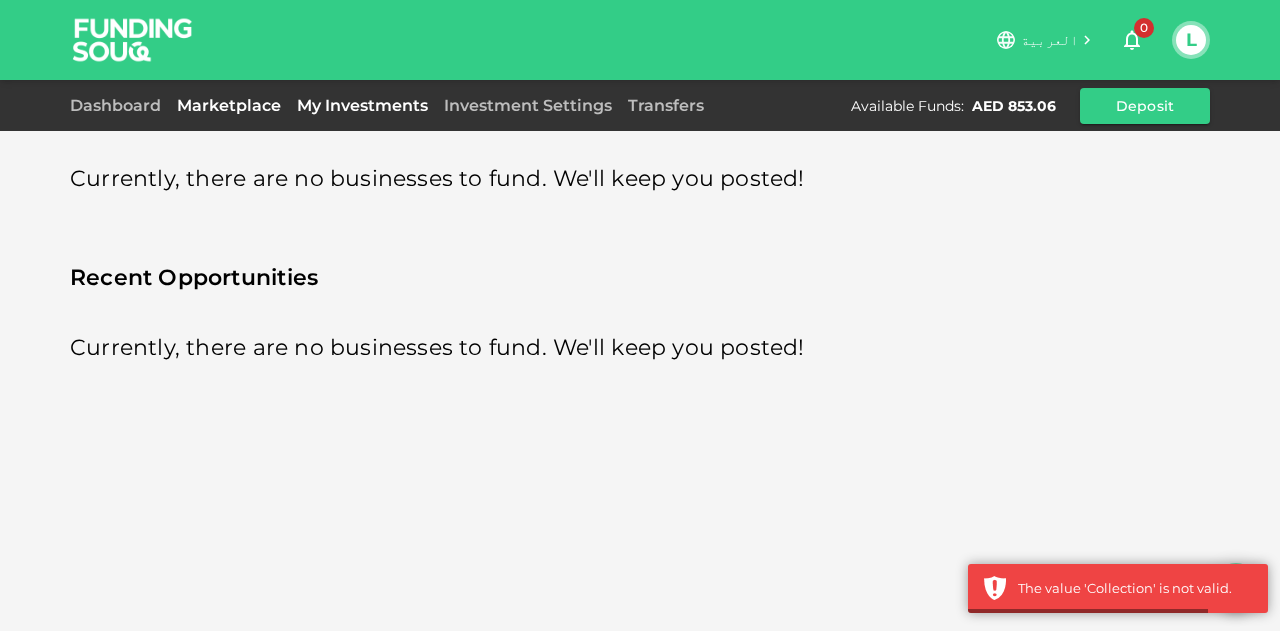 click on "My Investments" at bounding box center (362, 105) 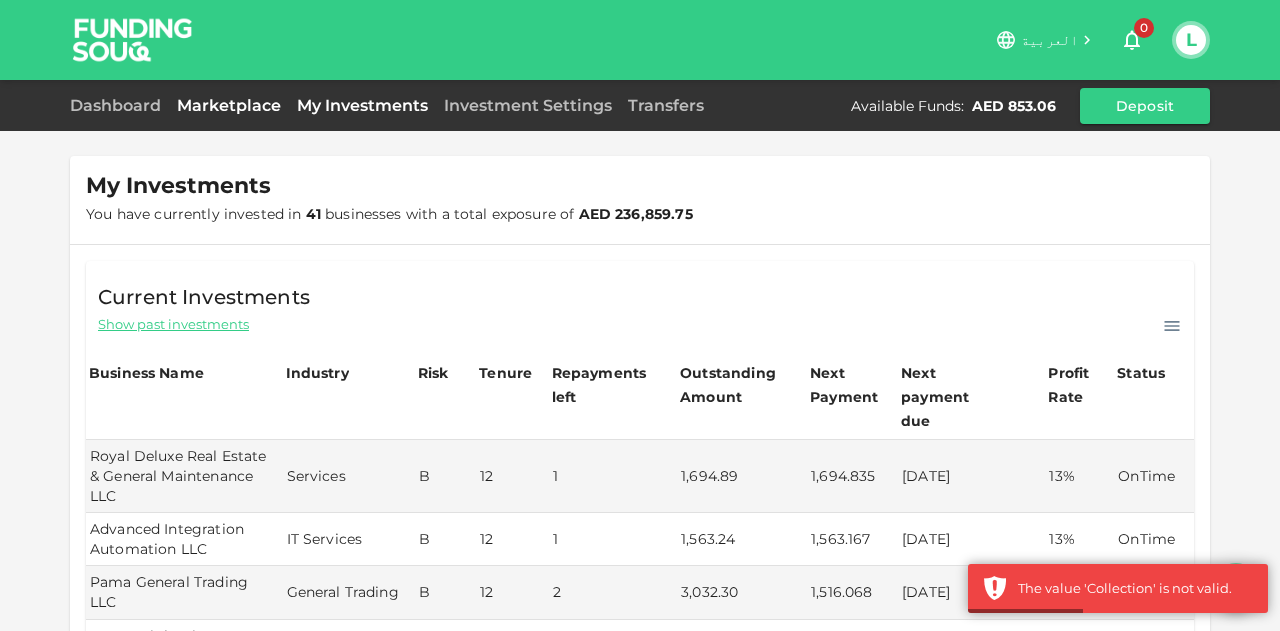 click on "Marketplace" at bounding box center (229, 105) 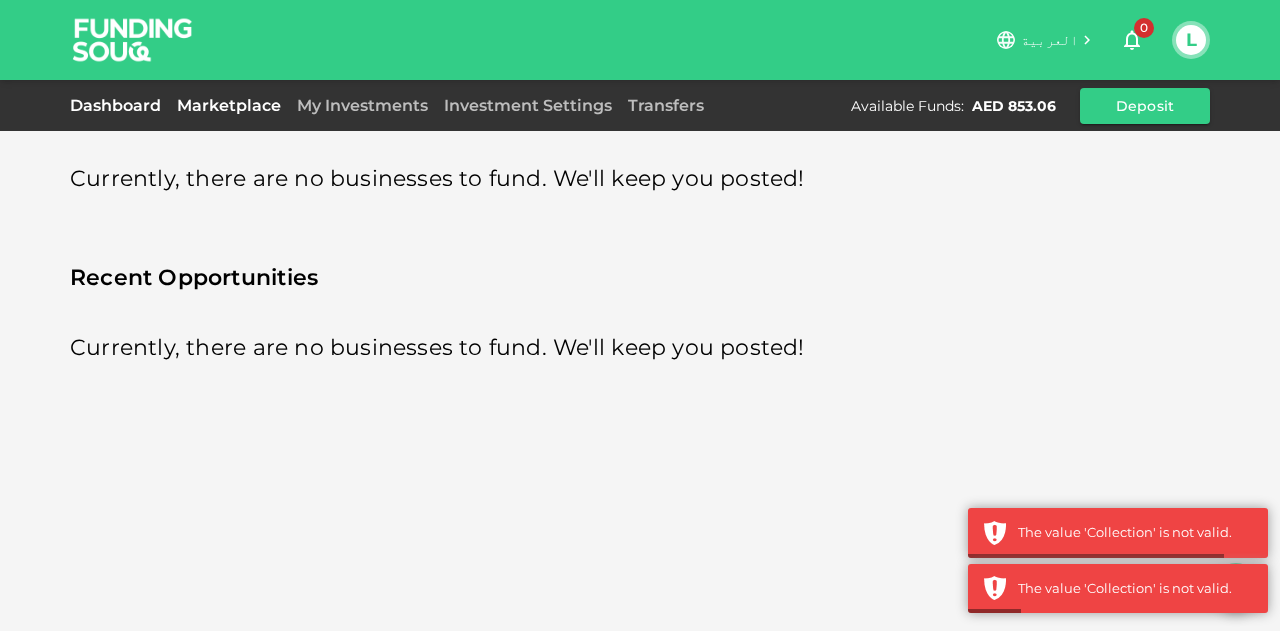 click on "Dashboard" at bounding box center [119, 105] 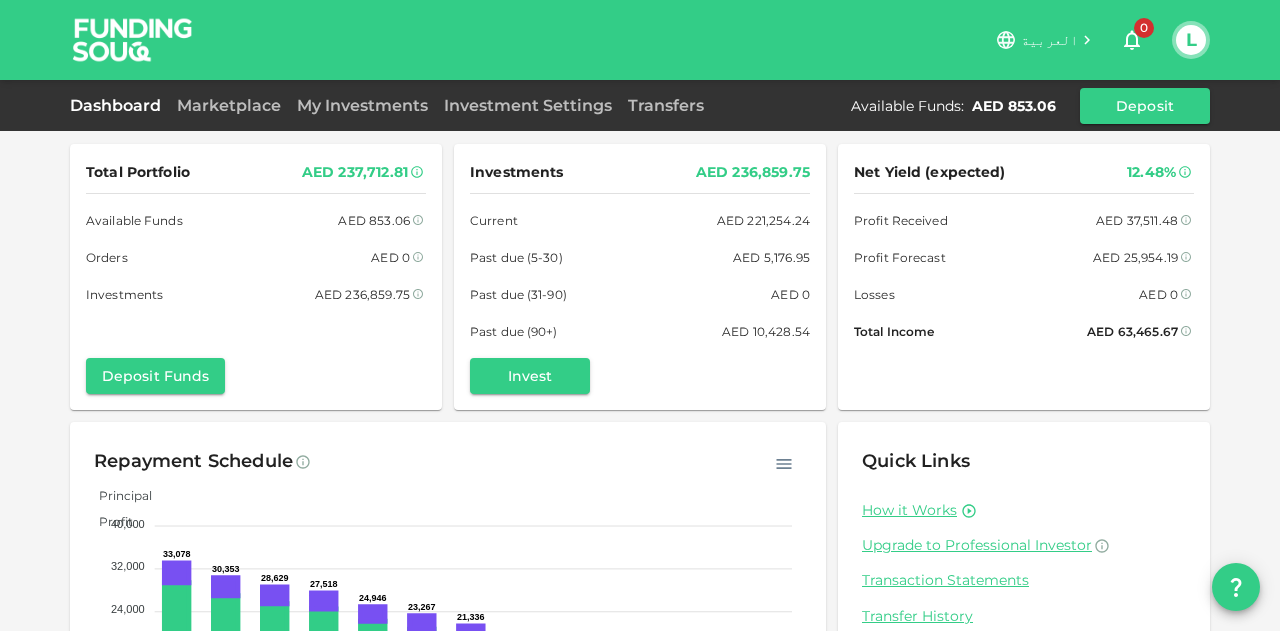 click on "العربية 0 L" at bounding box center (640, 40) 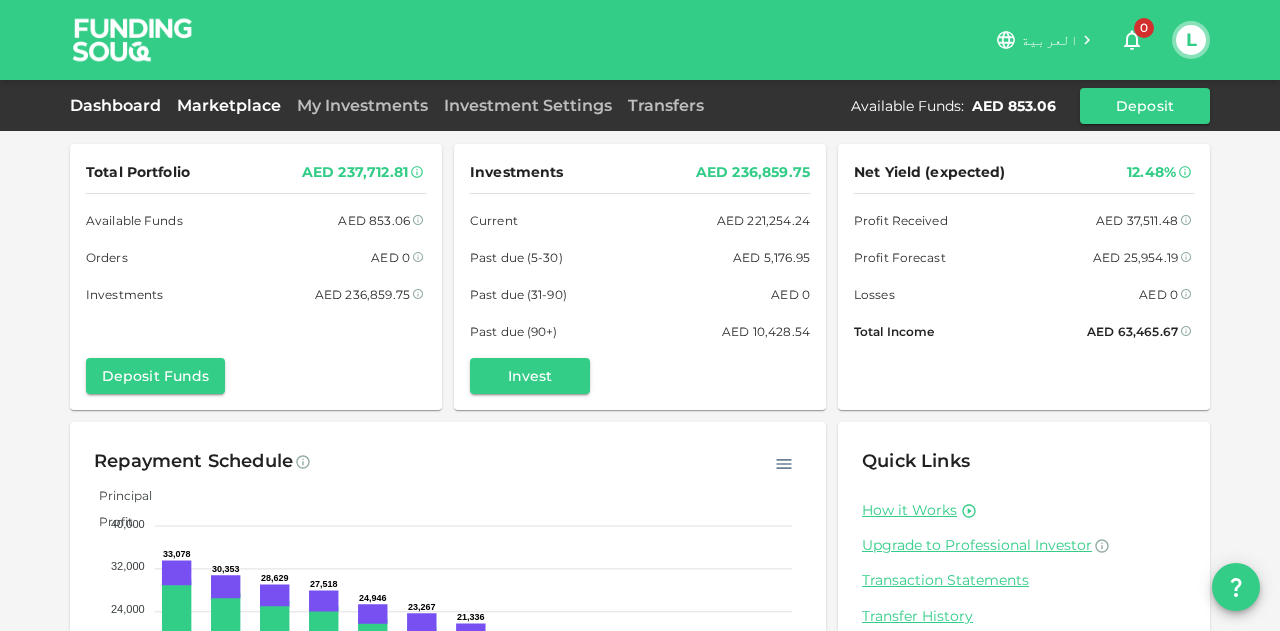 click on "Marketplace" at bounding box center (229, 105) 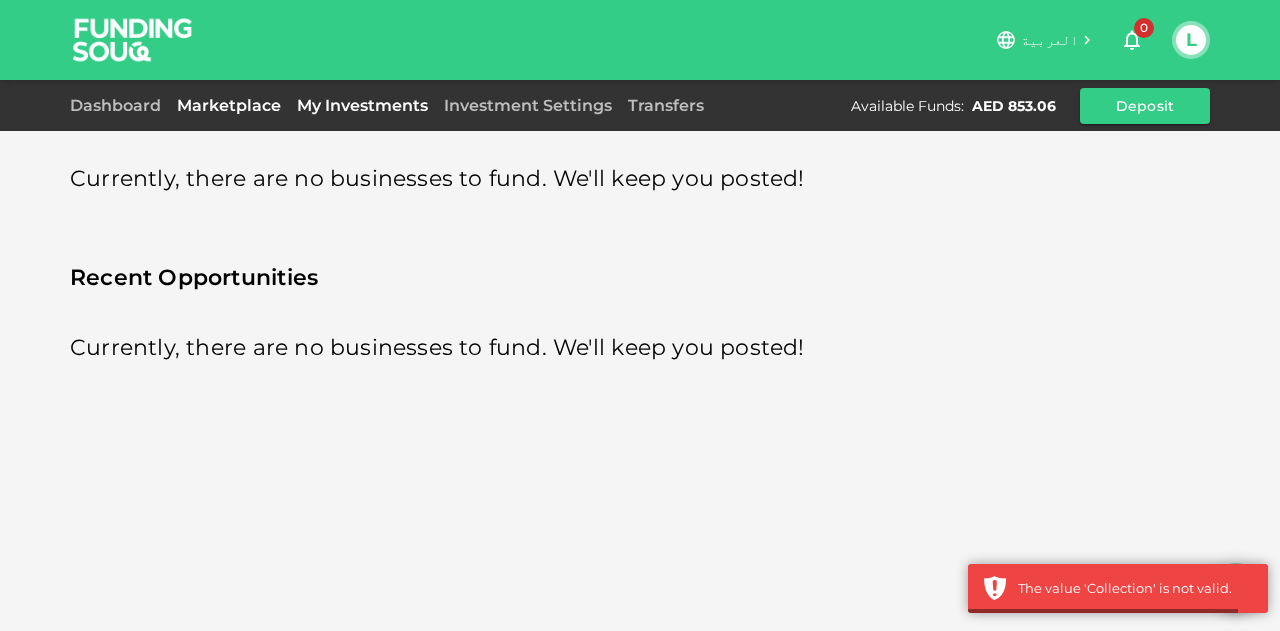 click on "My Investments" at bounding box center [362, 105] 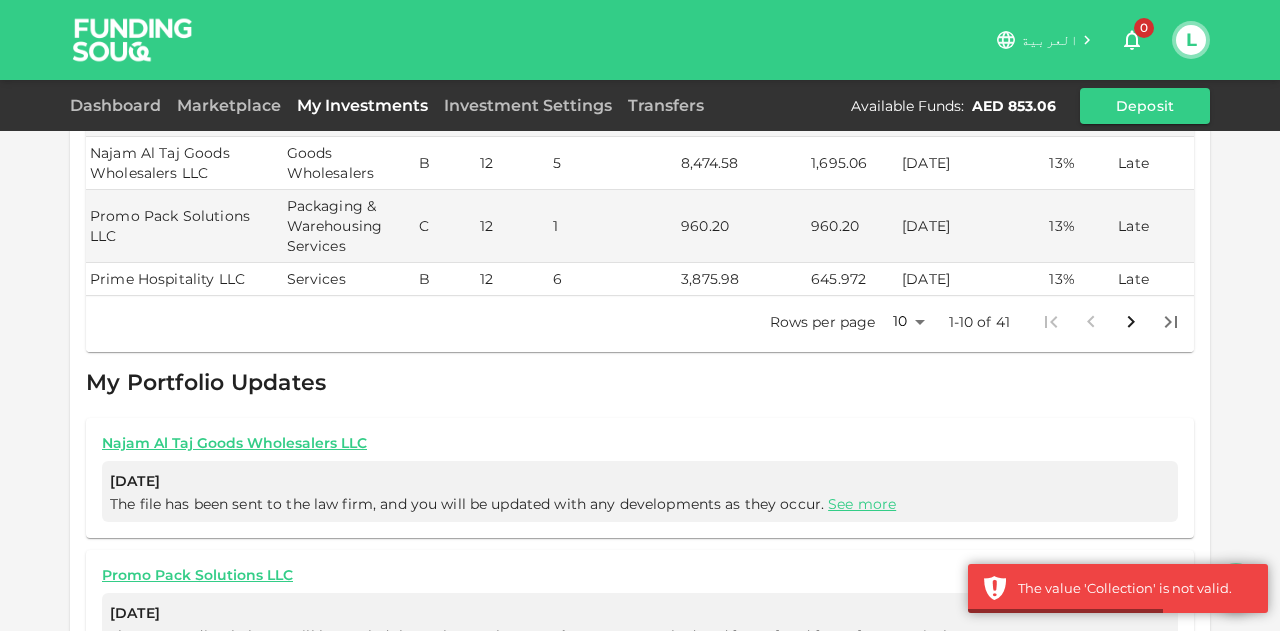 scroll, scrollTop: 700, scrollLeft: 0, axis: vertical 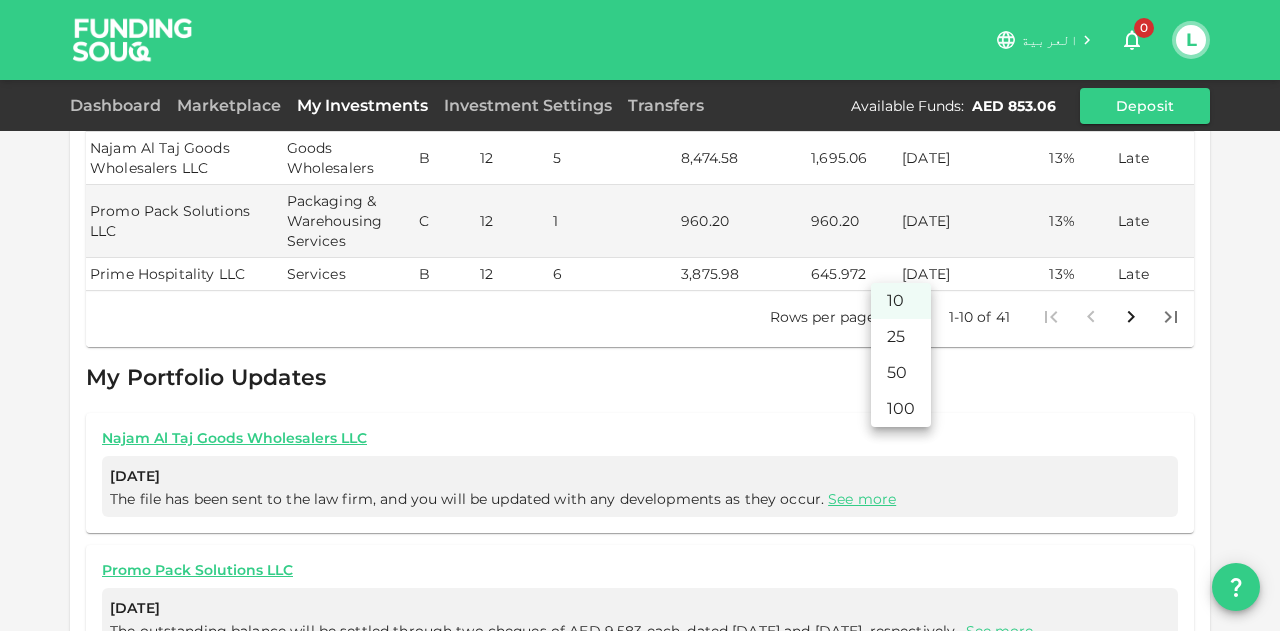 click on "العربية 0 L Dashboard Marketplace My Investments Investment Settings Transfers Available Funds : AED   853.06 Deposit   My Investments   You have currently invested in   41   businesses with a total exposure of   AED 236,859.75   Current Investments Show past investments Business Name Industry Risk Tenure Repayments left Outstanding Amount Next Payment Next payment due Profit Rate Status Royal Deluxe Real Estate & General Maintenance LLC Services  B 12 1 1,694.89 1,694.835 22/07/2025 13% OnTime Advanced Integration Automation LLC IT Services B 12 1 1,563.24 1,563.167 28/07/2025 13% OnTime Pama General Trading LLC General Trading B 12 2 3,032.30 1,516.068 15/07/2025 13% OnTime Aura Freight Time Shipping LLC Services C 12 2 414.20 207.174 28/07/2025 13% OnTime BROWN STAR GENERAL TRADING CO LLC Trading B 12 3 3,333.56 1,111.167 28/07/2025 13% OnTime TELE APPS FZC Services  B 12 3 2,522.72 840.908 07/08/2025 13% OnTime MISPAH PIPELINE INSPECTION SERVICES L.L.C Services  B 12 4 3,062.26 765.582 13% B 12" at bounding box center (640, 315) 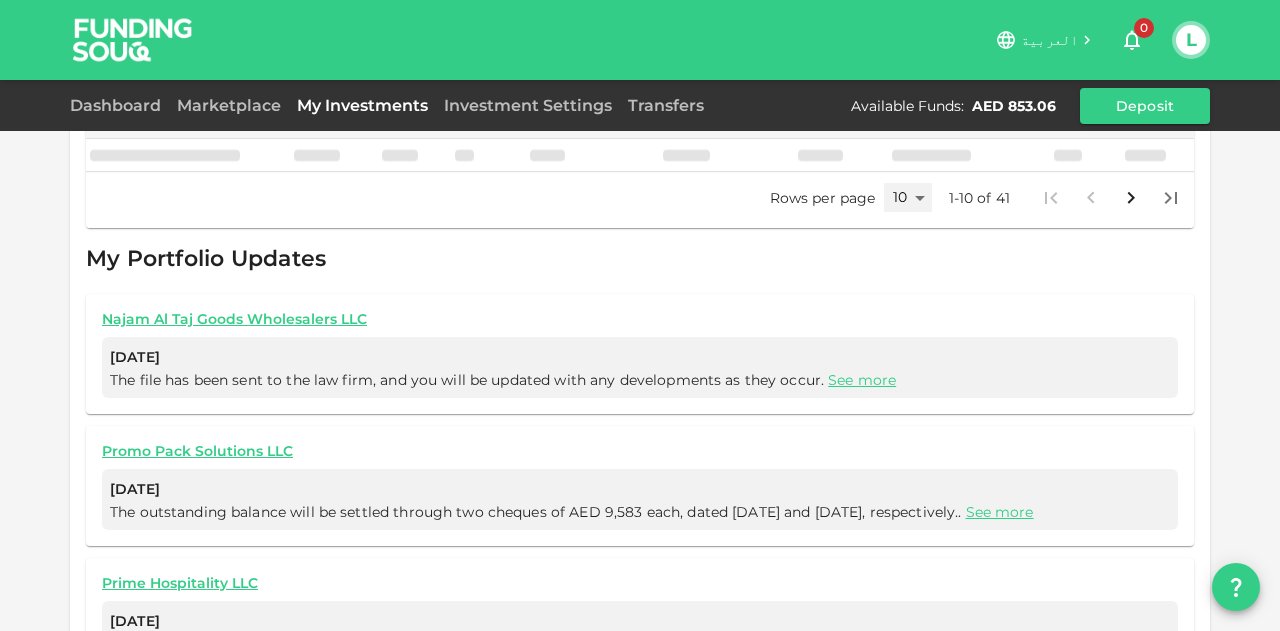 type on "50" 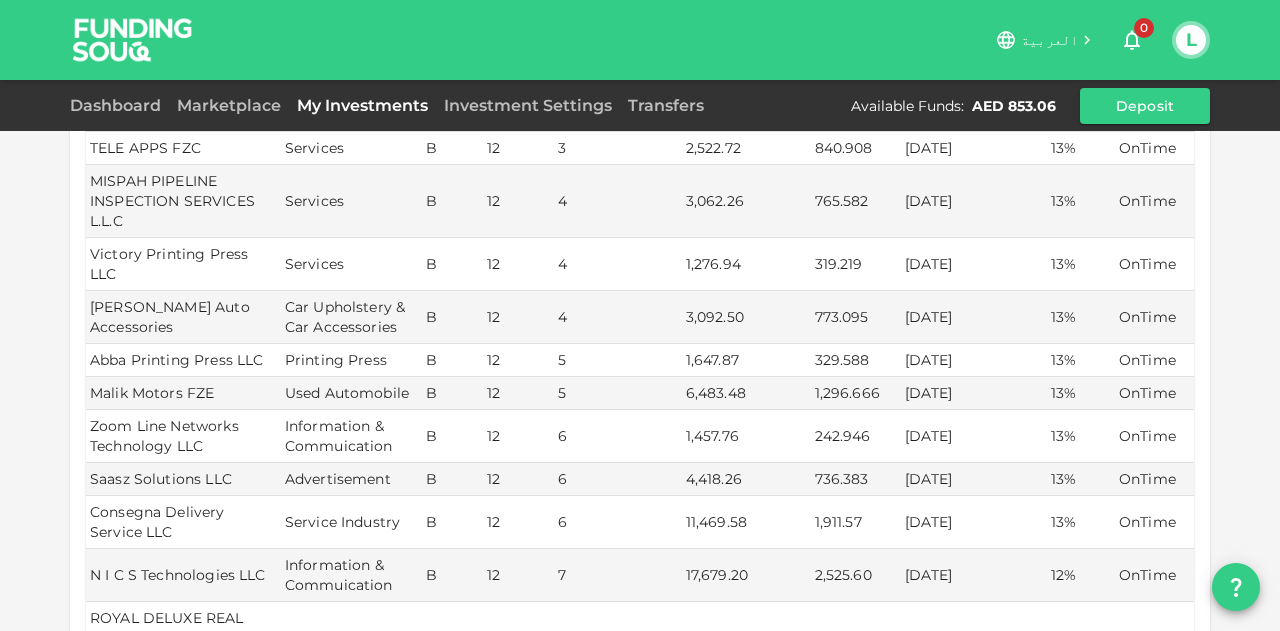 scroll, scrollTop: 720, scrollLeft: 0, axis: vertical 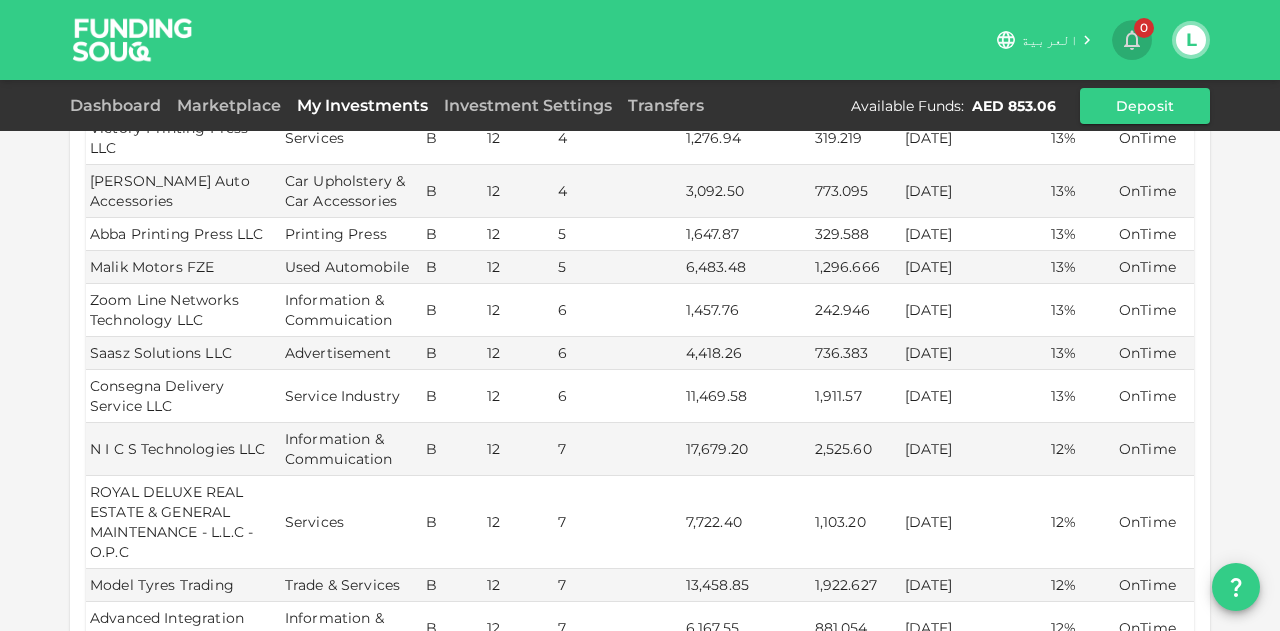 click 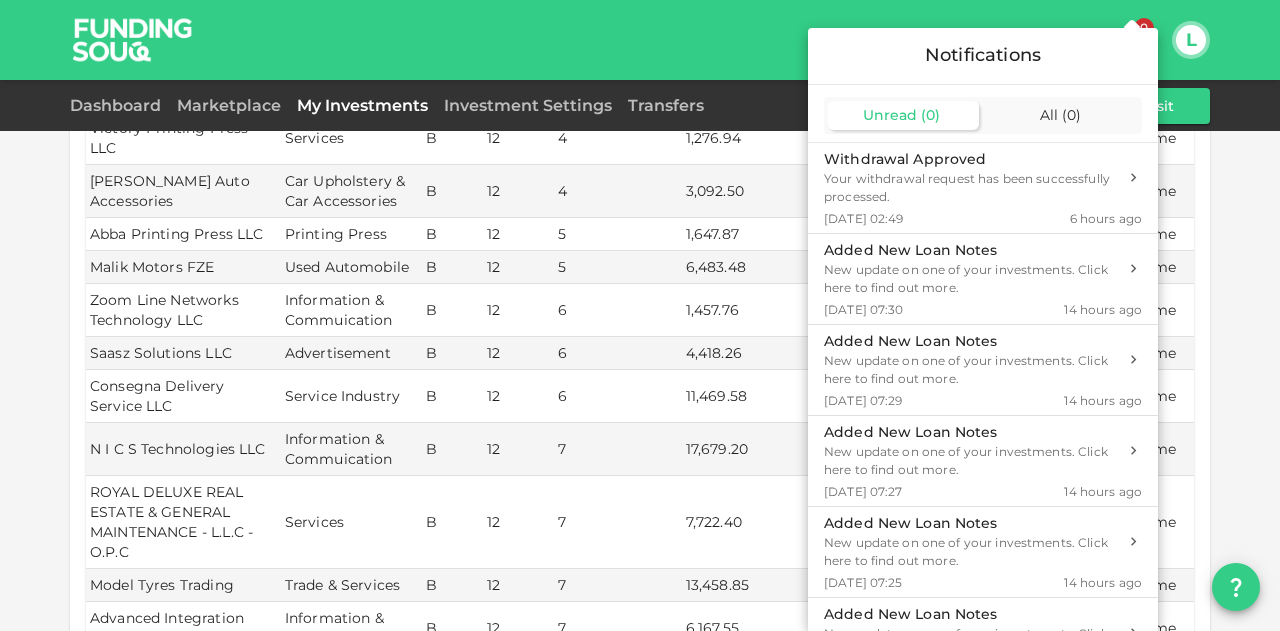 click at bounding box center (640, 315) 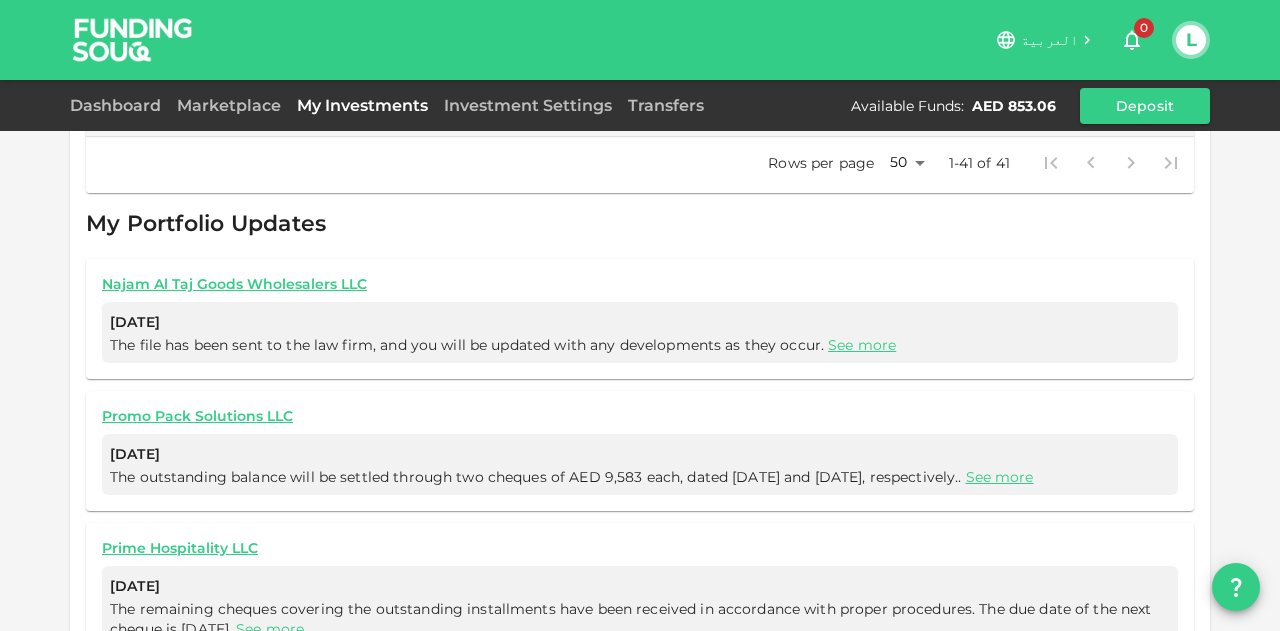 scroll, scrollTop: 2478, scrollLeft: 0, axis: vertical 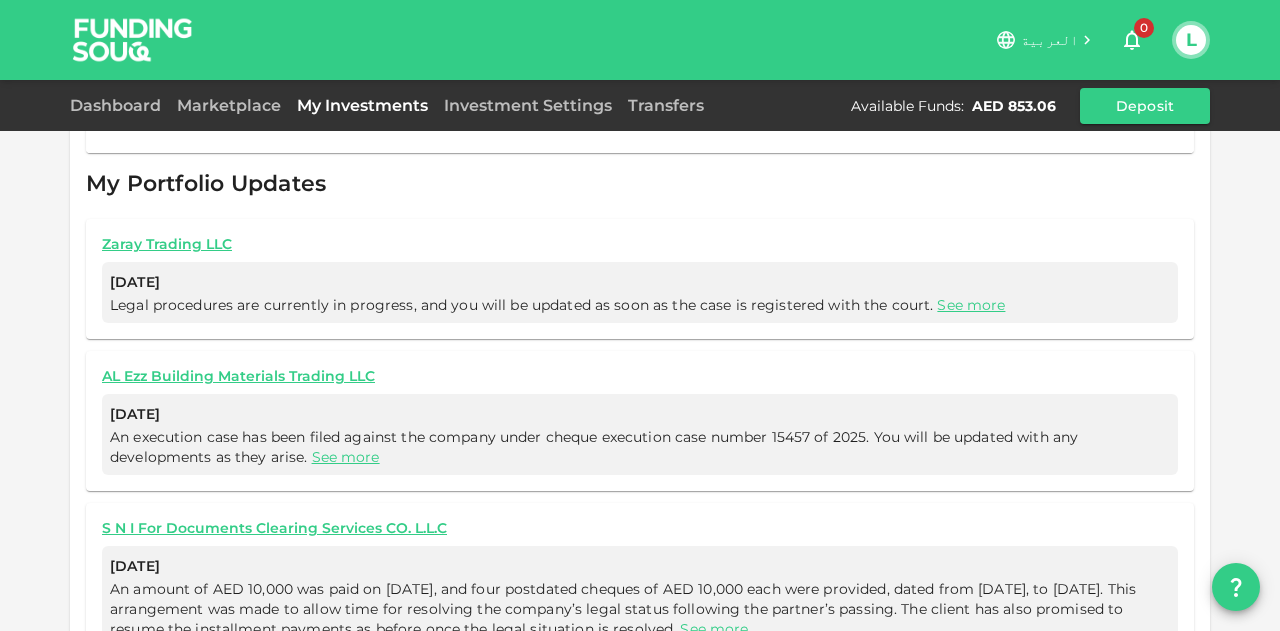 click on "3" at bounding box center [669, 689] 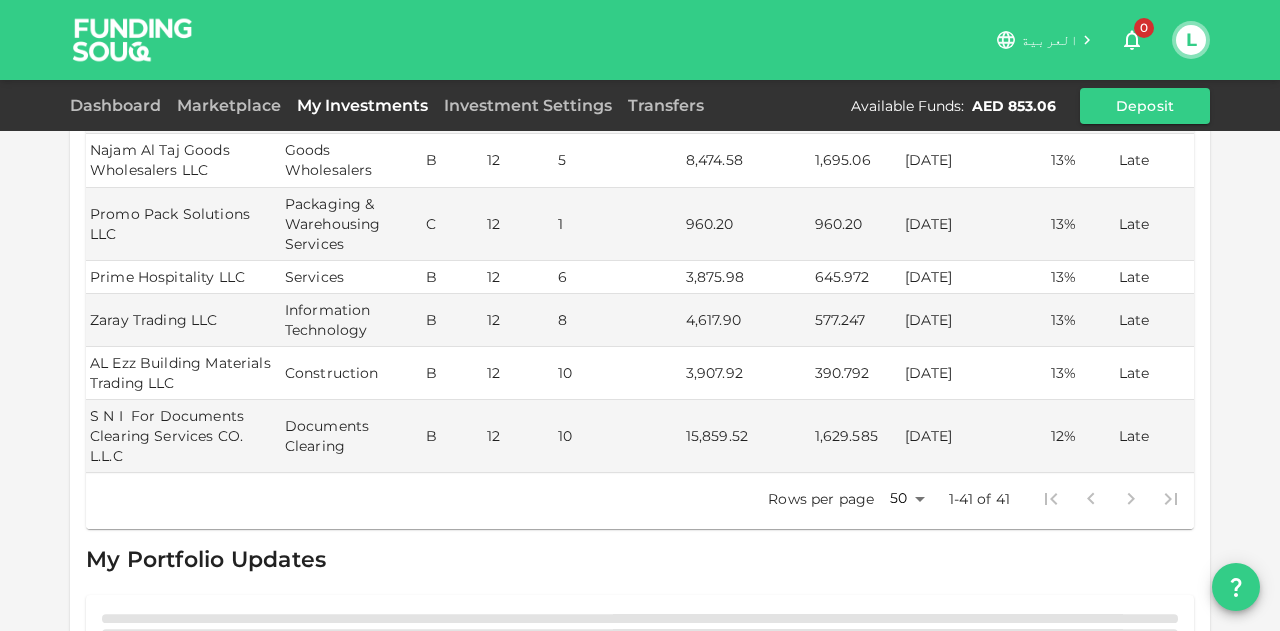 scroll, scrollTop: 2346, scrollLeft: 0, axis: vertical 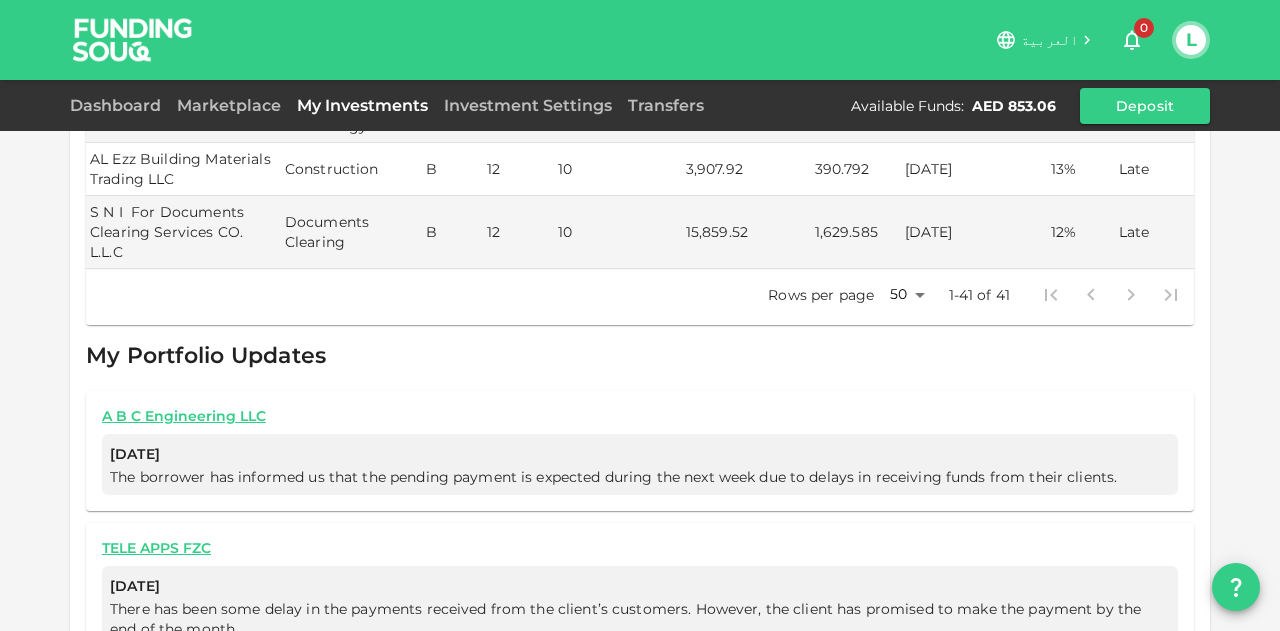 click on "2" at bounding box center (648, 689) 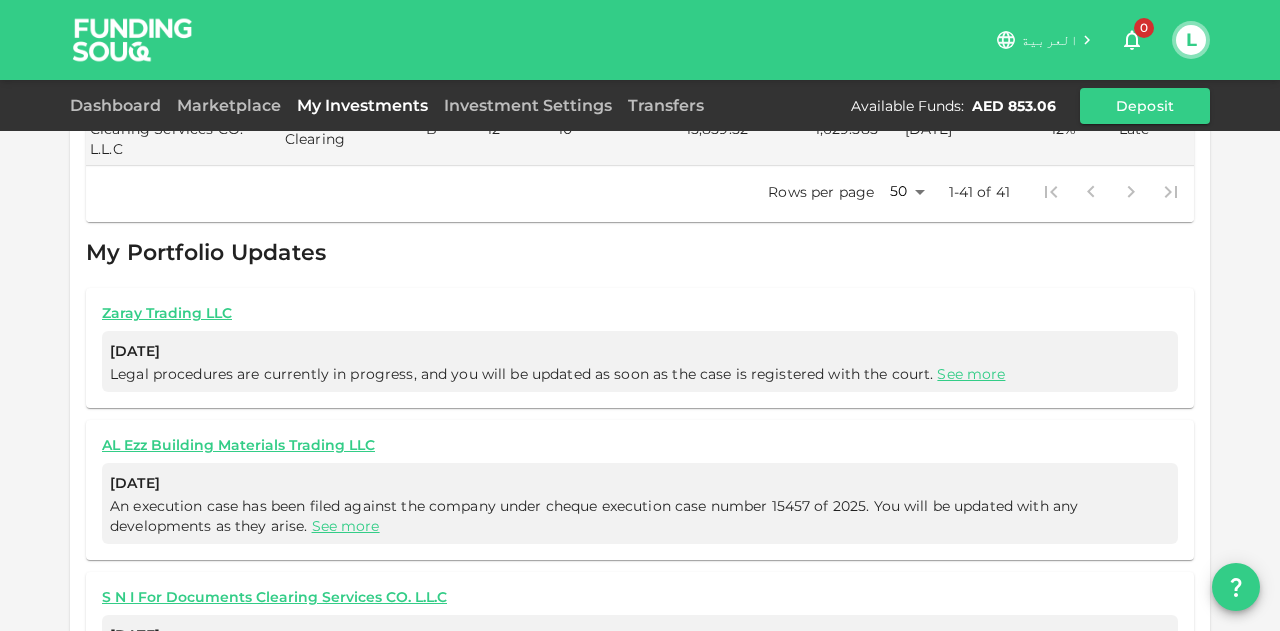 scroll, scrollTop: 2518, scrollLeft: 0, axis: vertical 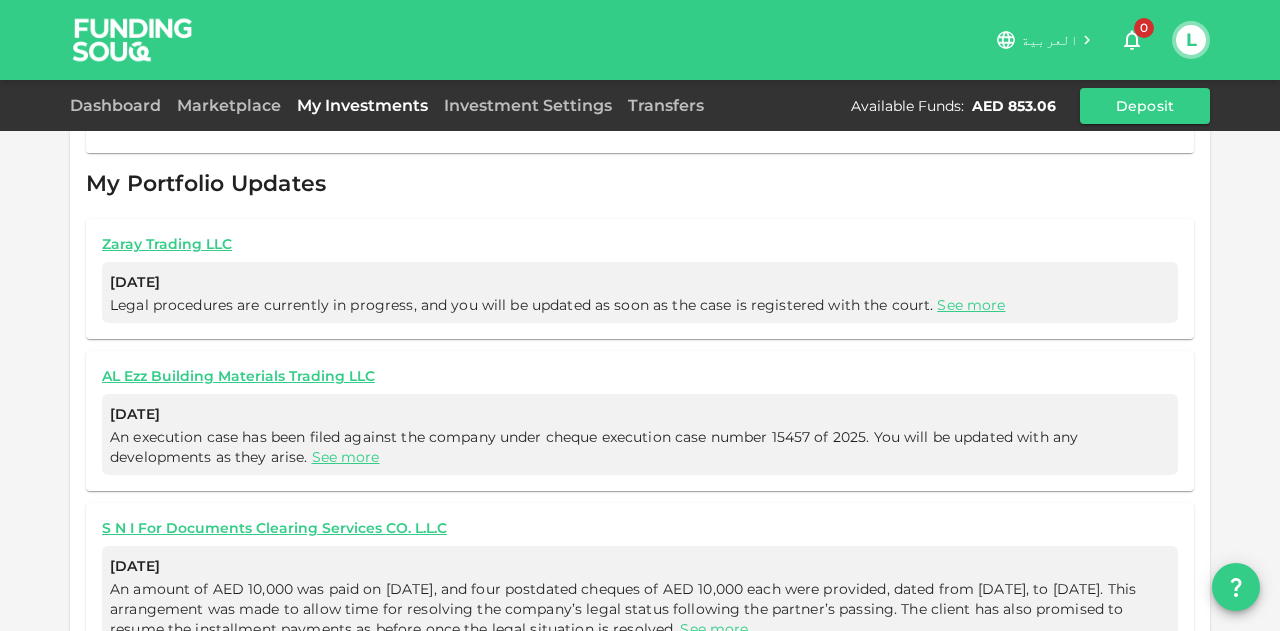 click on "See more" at bounding box center [714, 629] 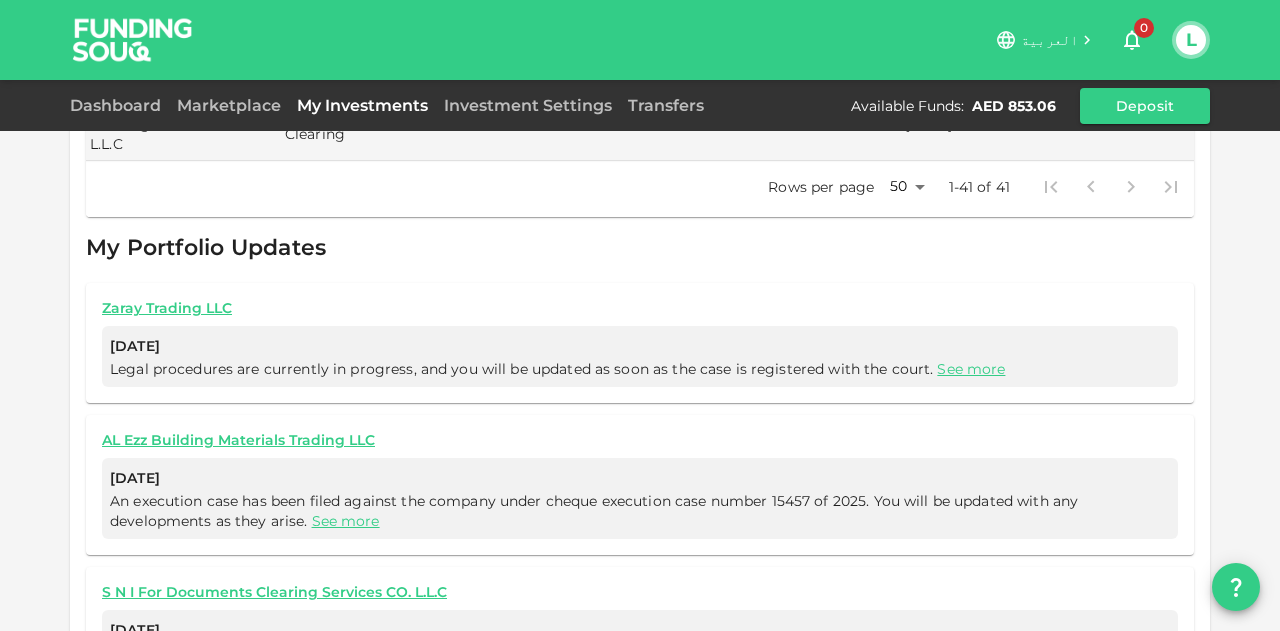 scroll, scrollTop: 2684, scrollLeft: 0, axis: vertical 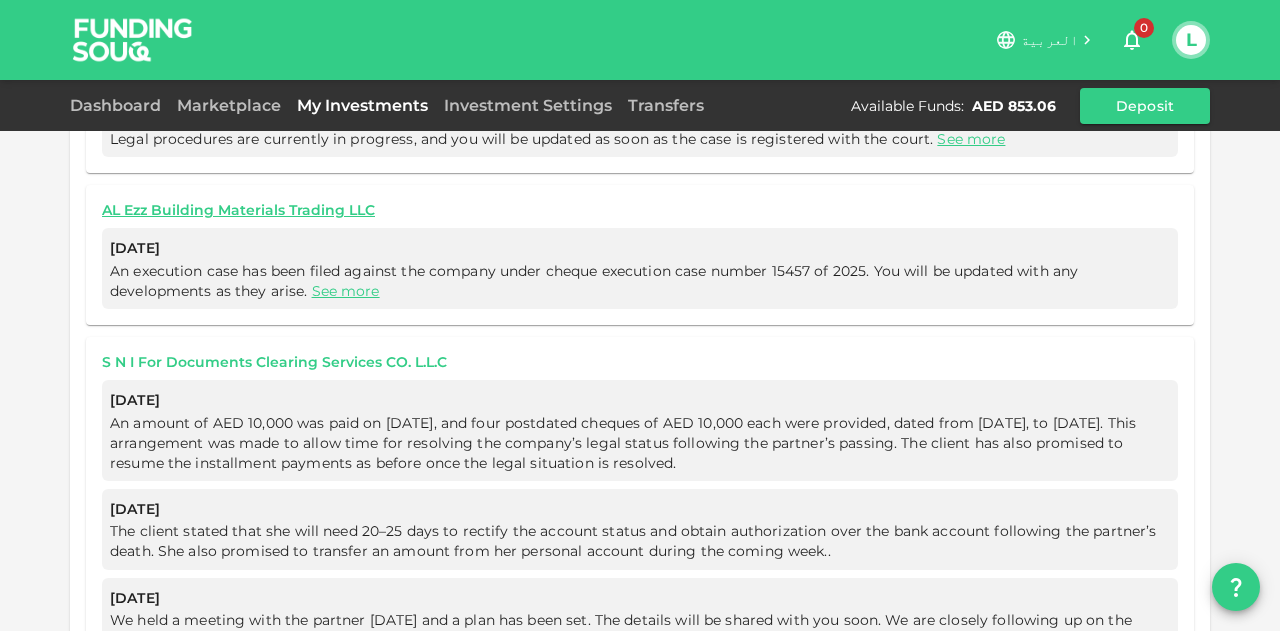 click on "S N I  For Documents Clearing Services CO. L.L.C" at bounding box center [640, 362] 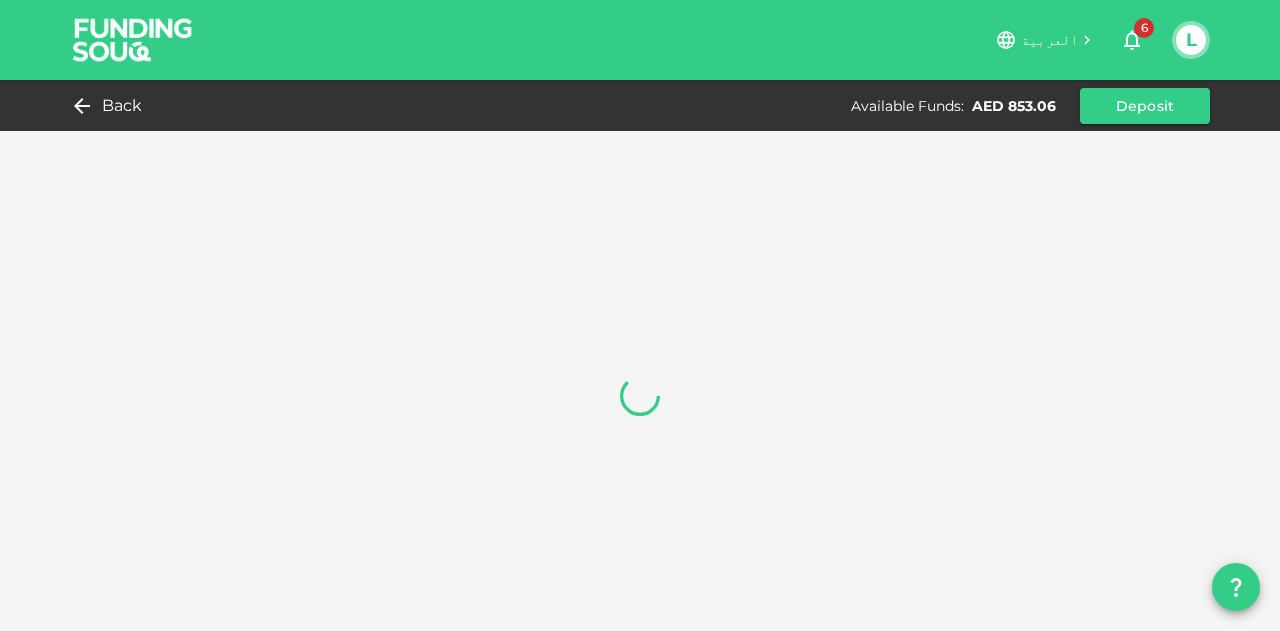 scroll, scrollTop: 0, scrollLeft: 0, axis: both 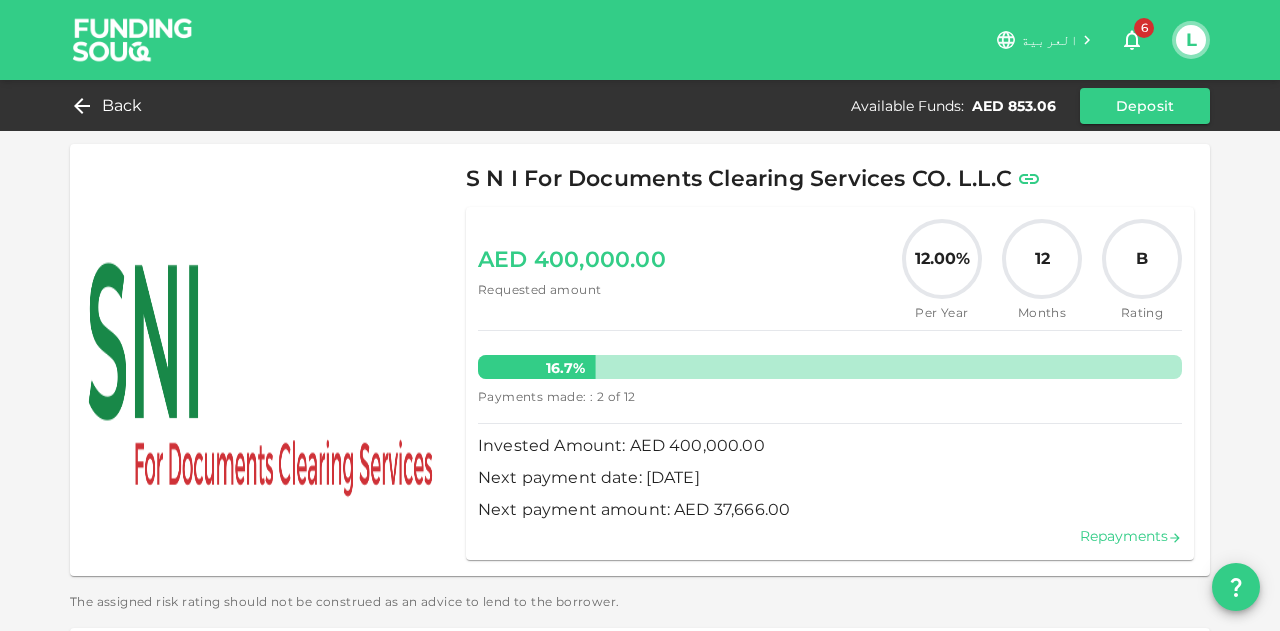 click on "Repayments" at bounding box center (1131, 536) 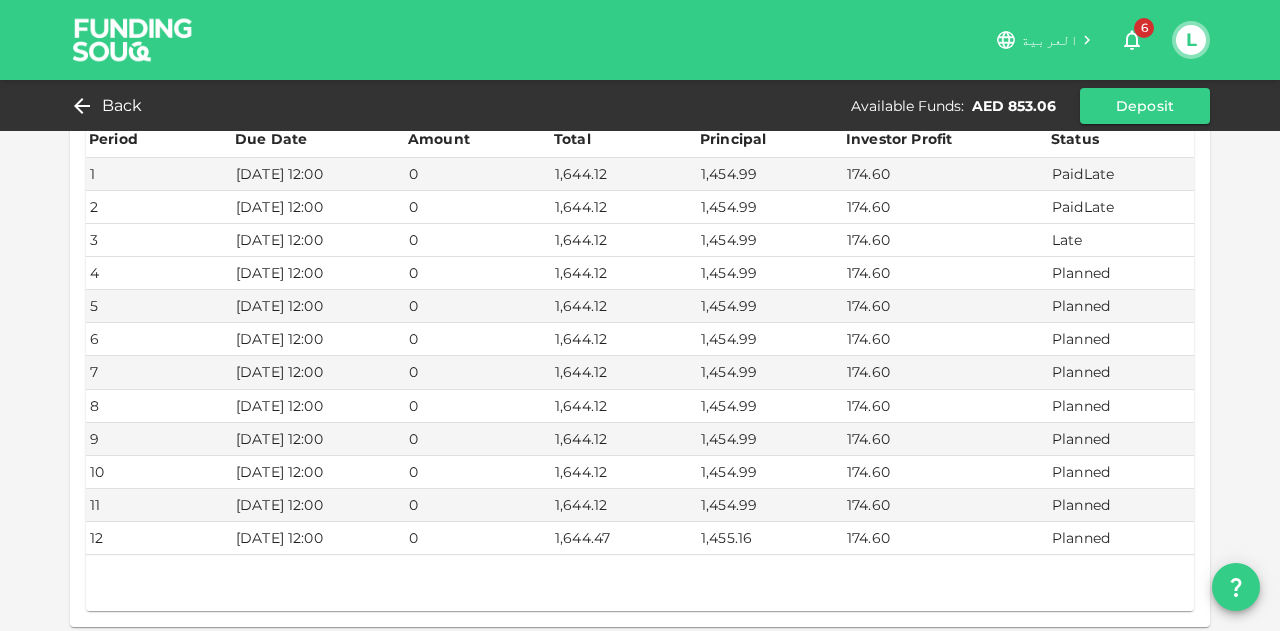 scroll, scrollTop: 208, scrollLeft: 0, axis: vertical 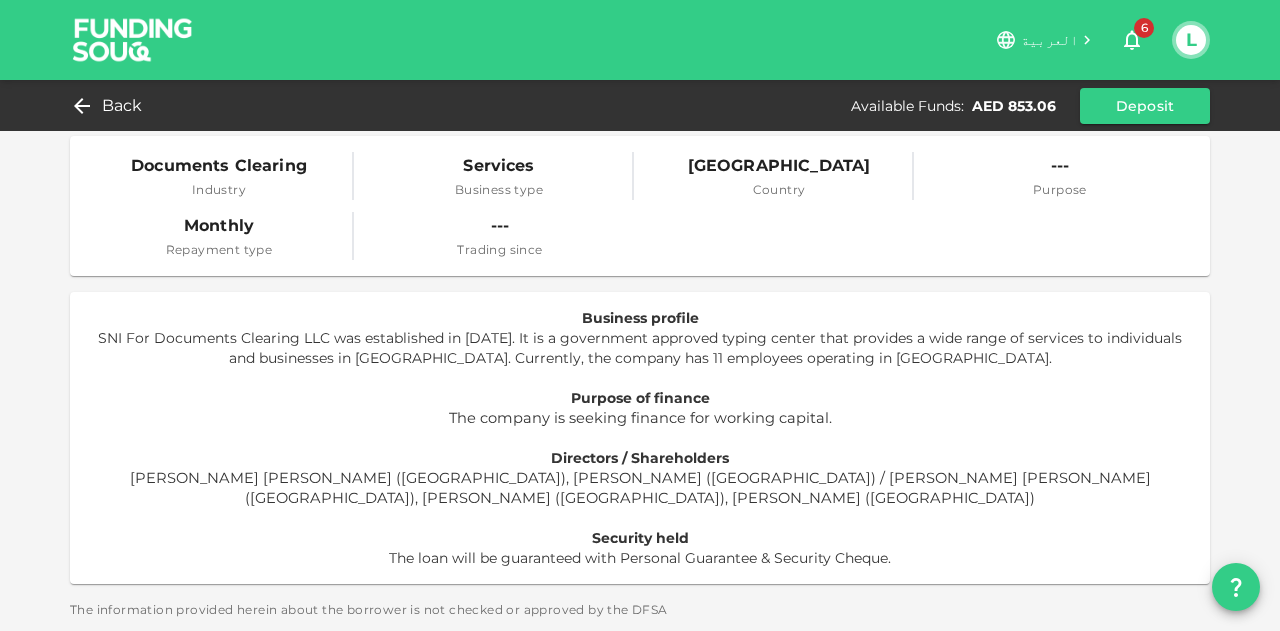 click on "6" at bounding box center (1132, 40) 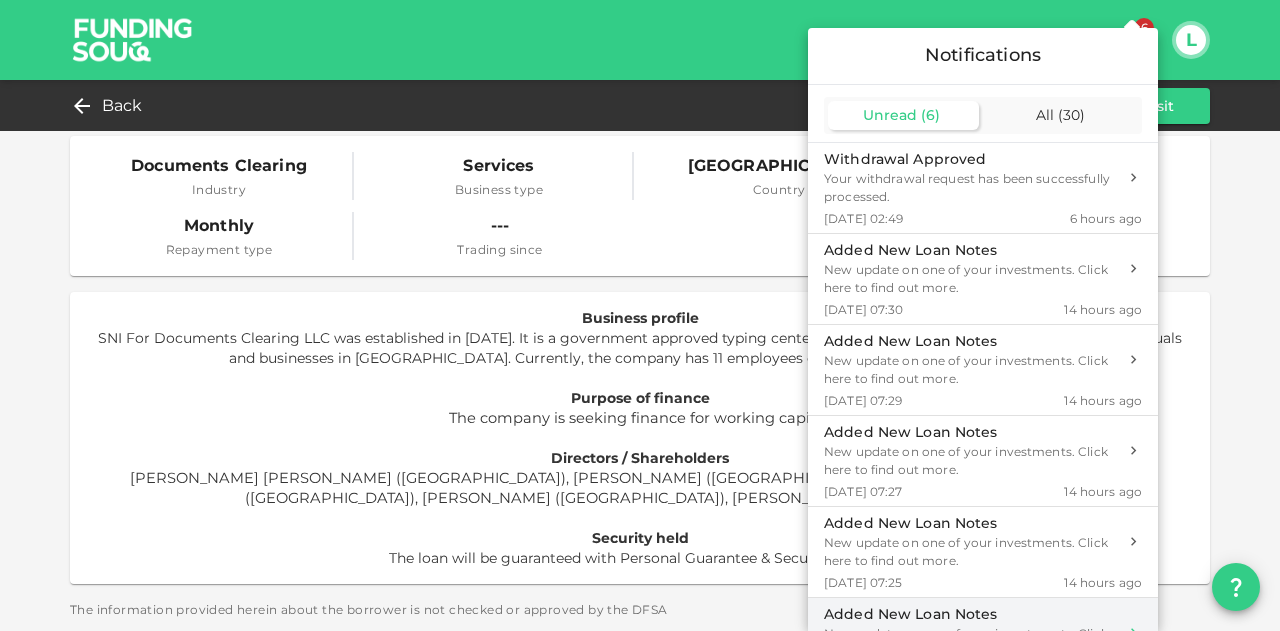 click on "Added New Loan Notes" at bounding box center [970, 614] 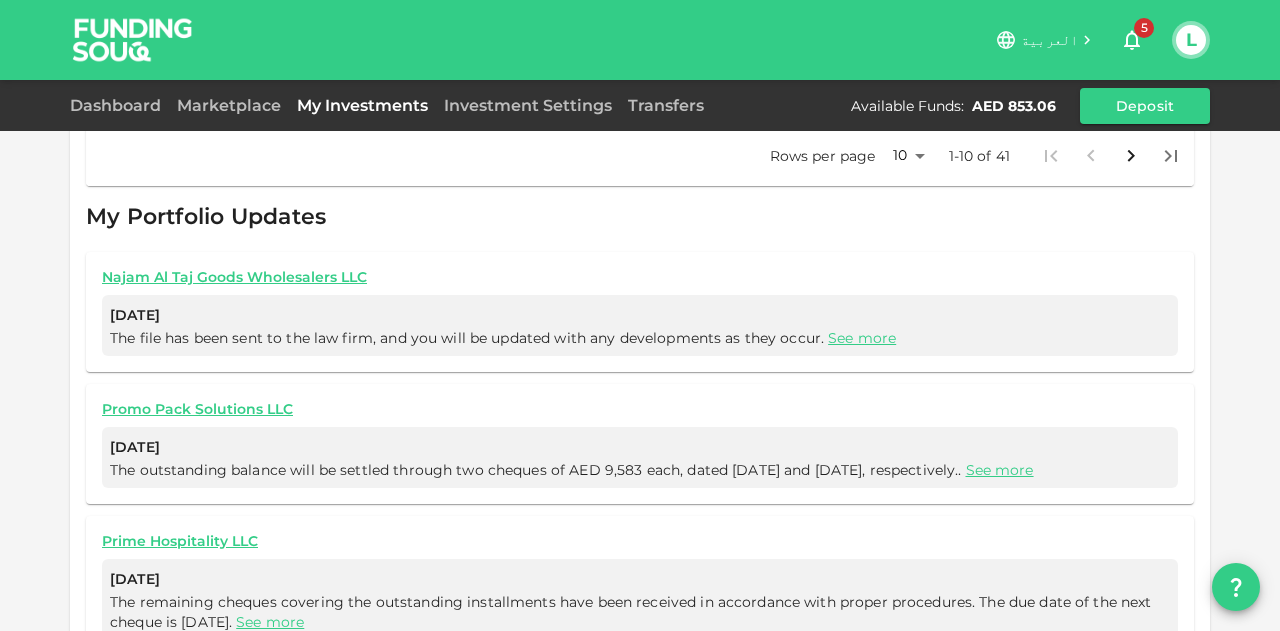 scroll, scrollTop: 945, scrollLeft: 0, axis: vertical 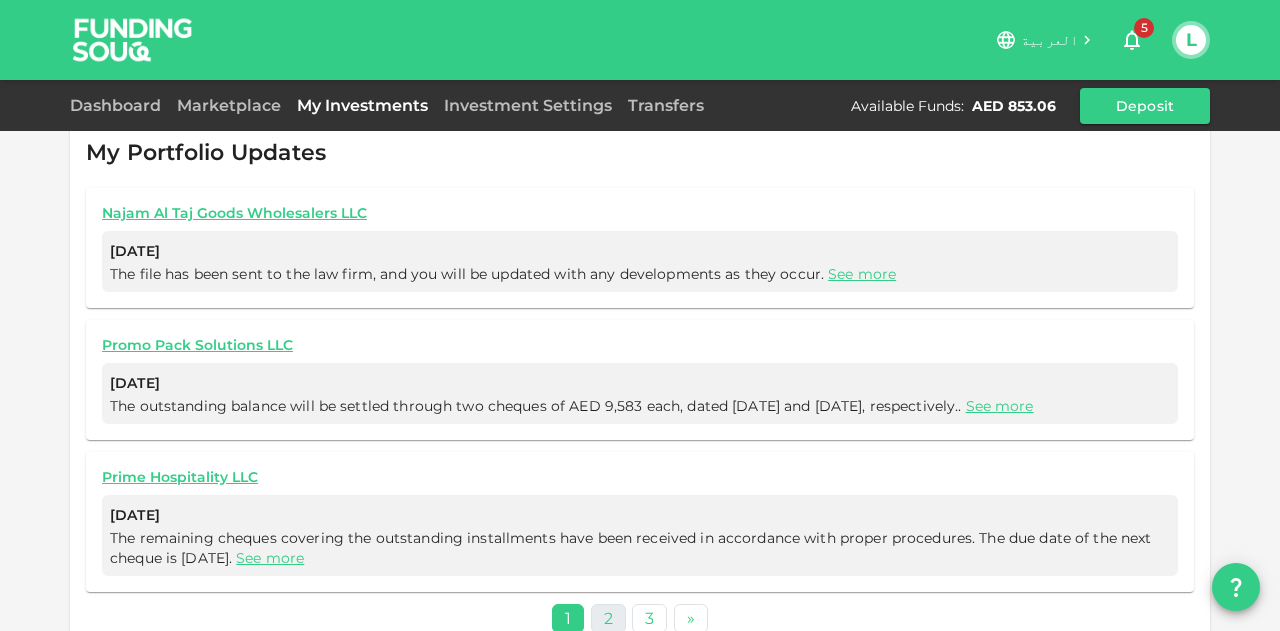 click on "2" at bounding box center (608, 618) 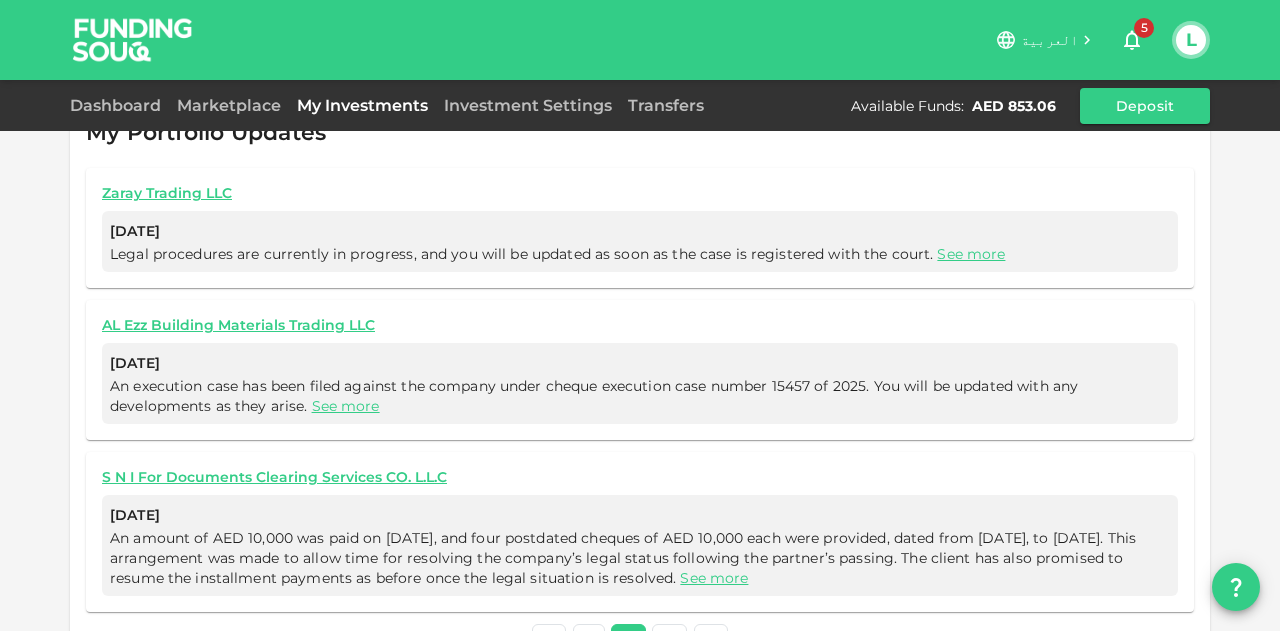 scroll, scrollTop: 985, scrollLeft: 0, axis: vertical 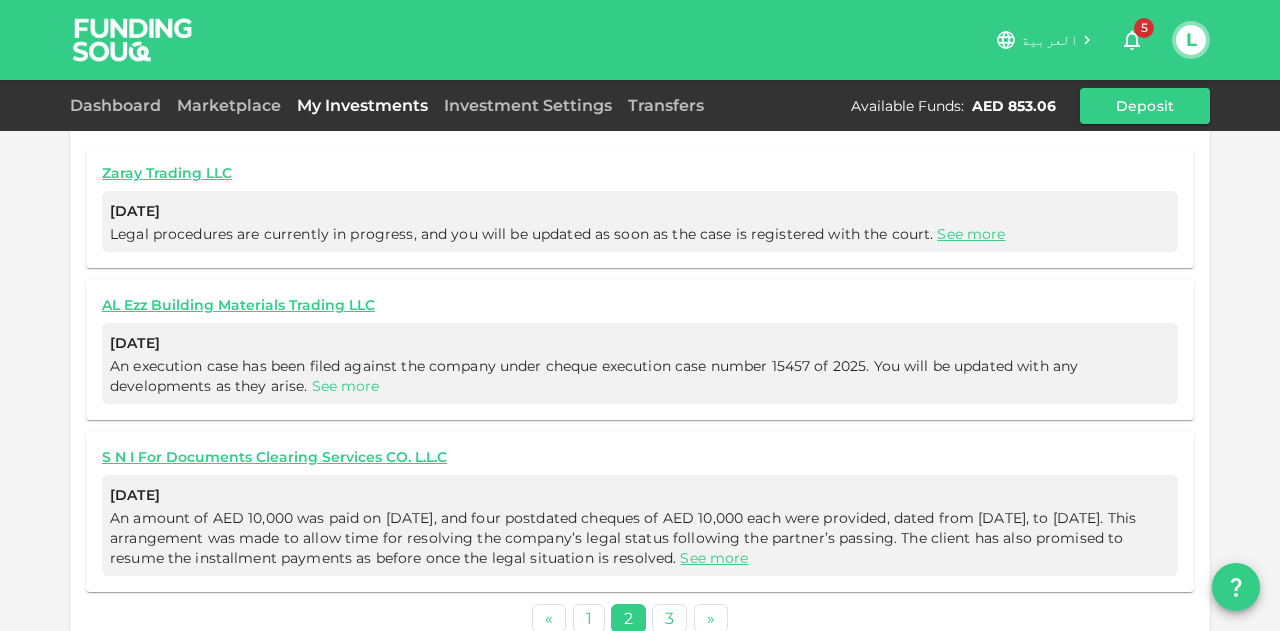 click on "See more" at bounding box center [346, 386] 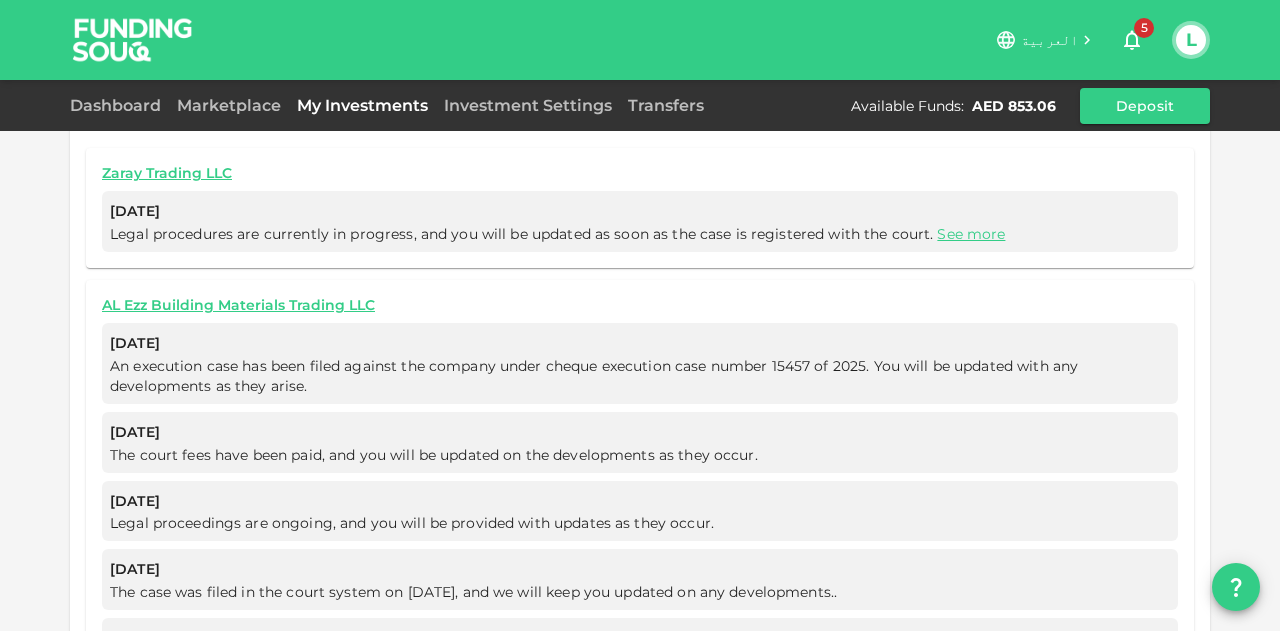 click on "An execution case has been filed against the company under cheque execution case number 15457 of 2025. You will be updated with any developments as they arise." at bounding box center (594, 376) 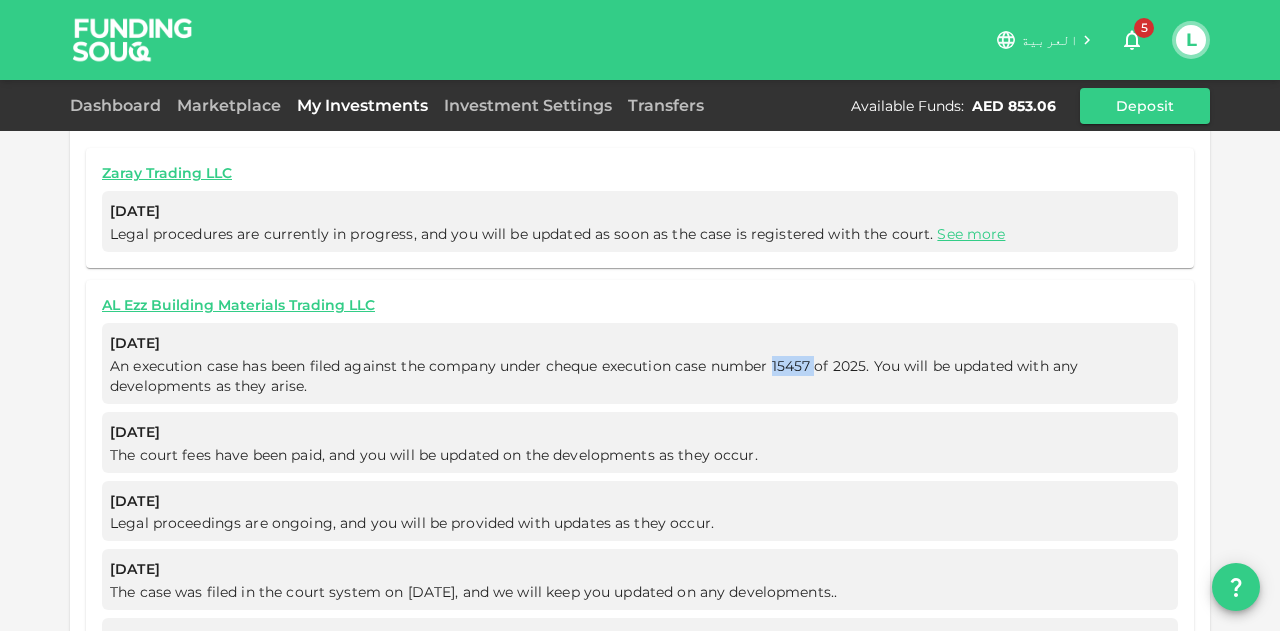 click on "An execution case has been filed against the company under cheque execution case number 15457 of 2025. You will be updated with any developments as they arise." at bounding box center (594, 376) 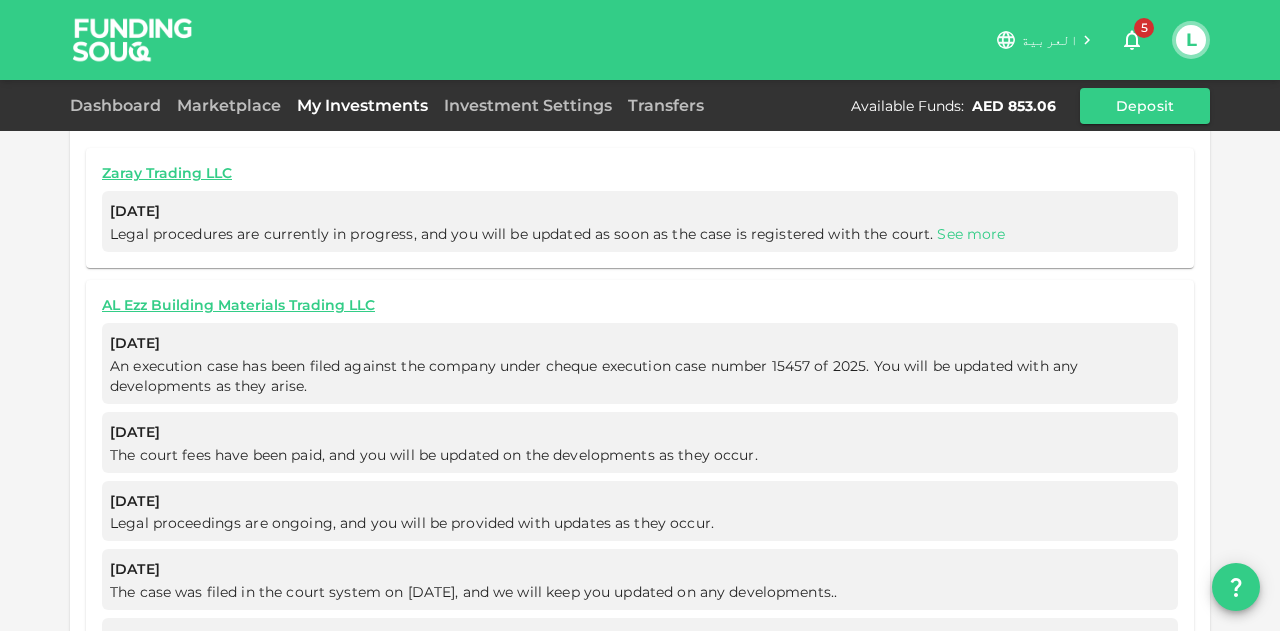 click on "See more" at bounding box center (971, 234) 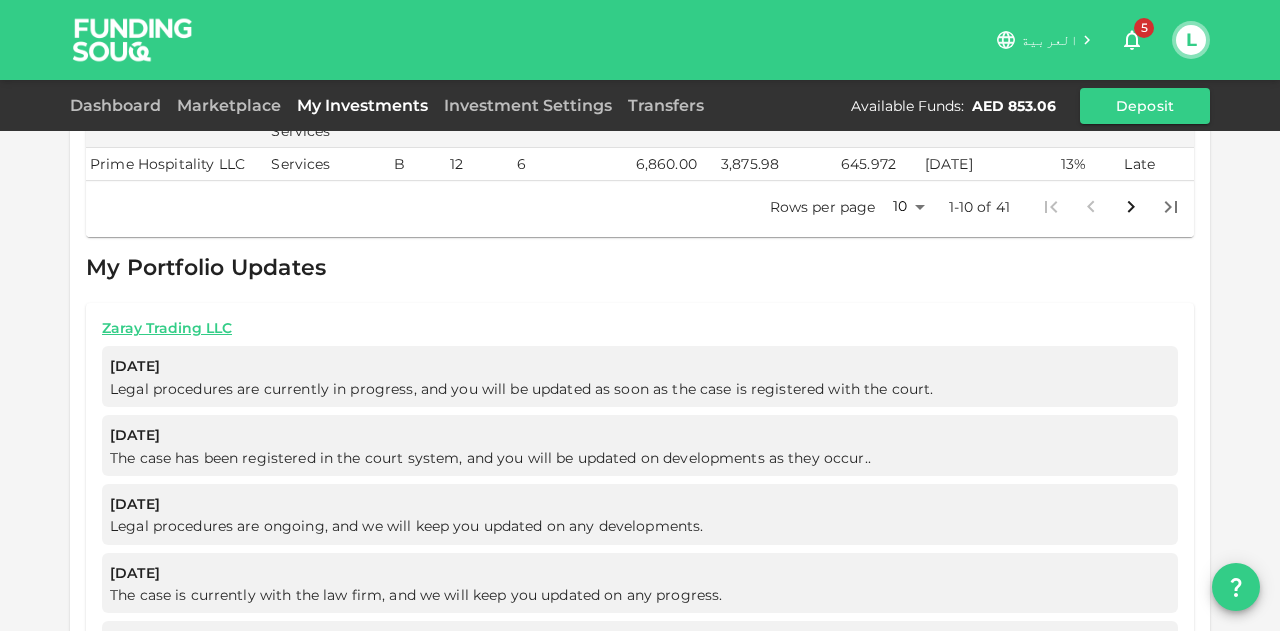 scroll, scrollTop: 785, scrollLeft: 0, axis: vertical 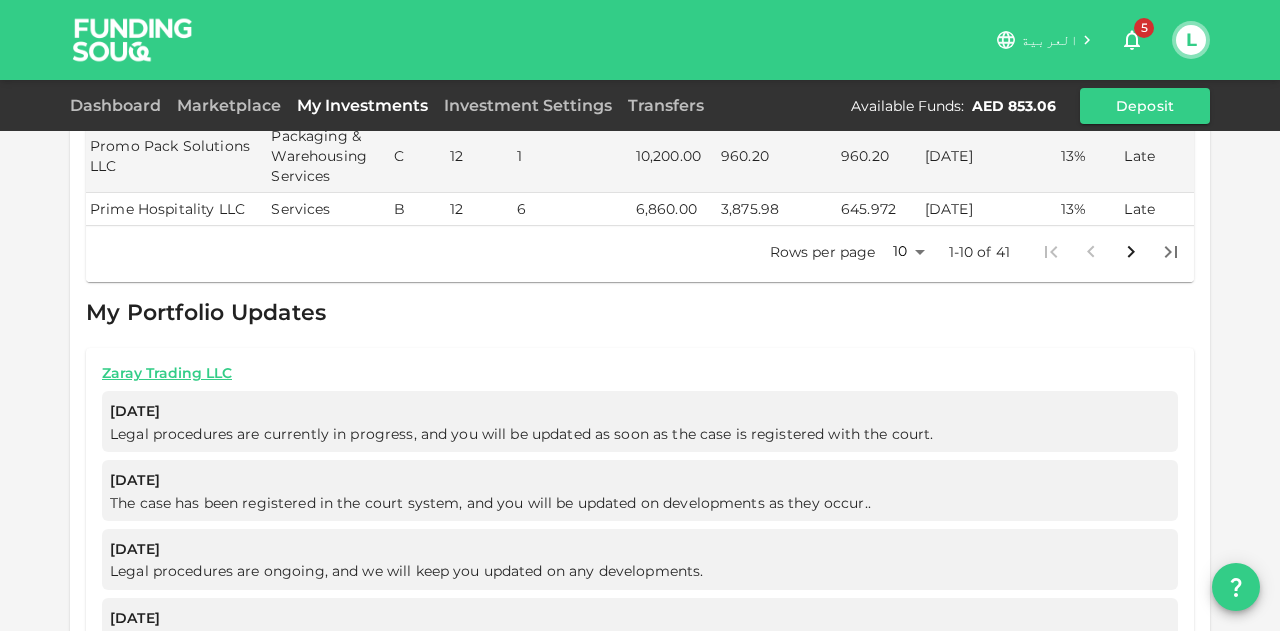 click 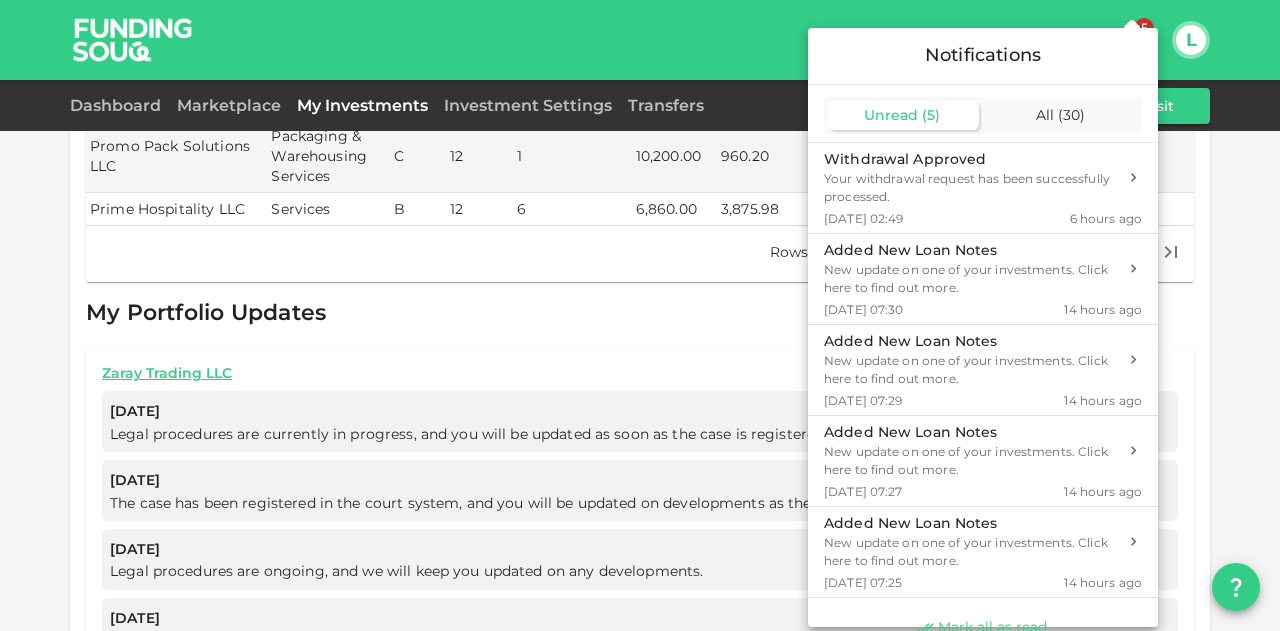 click on "Mark all as read" at bounding box center (983, 627) 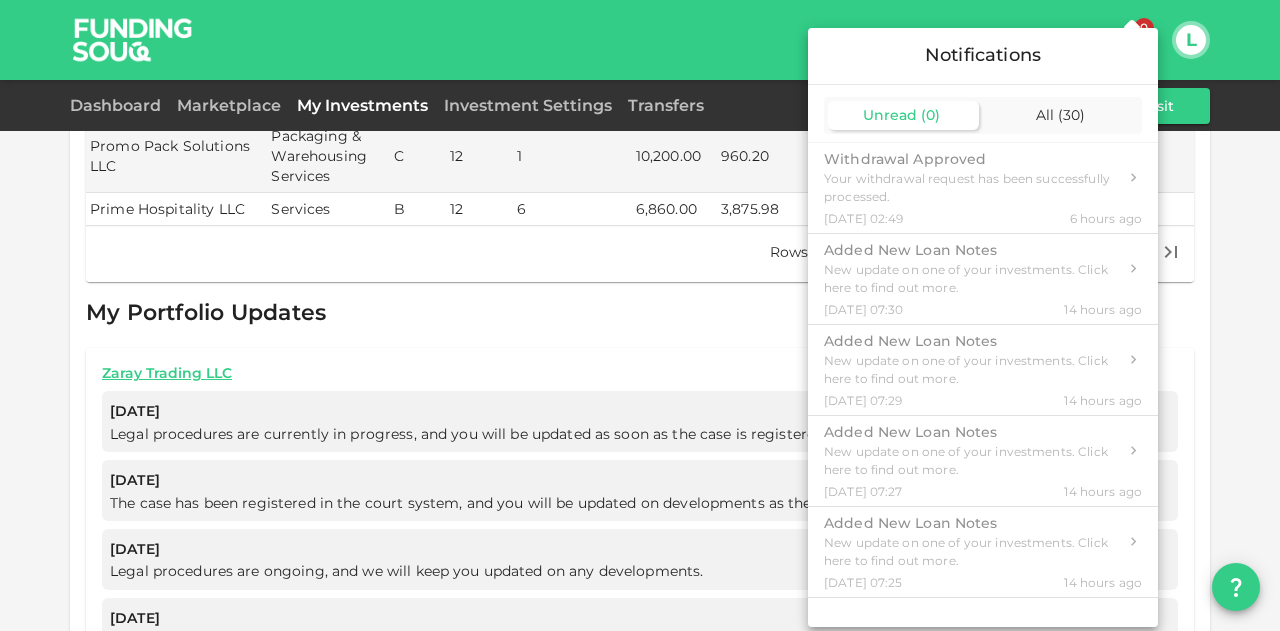 click at bounding box center (640, 315) 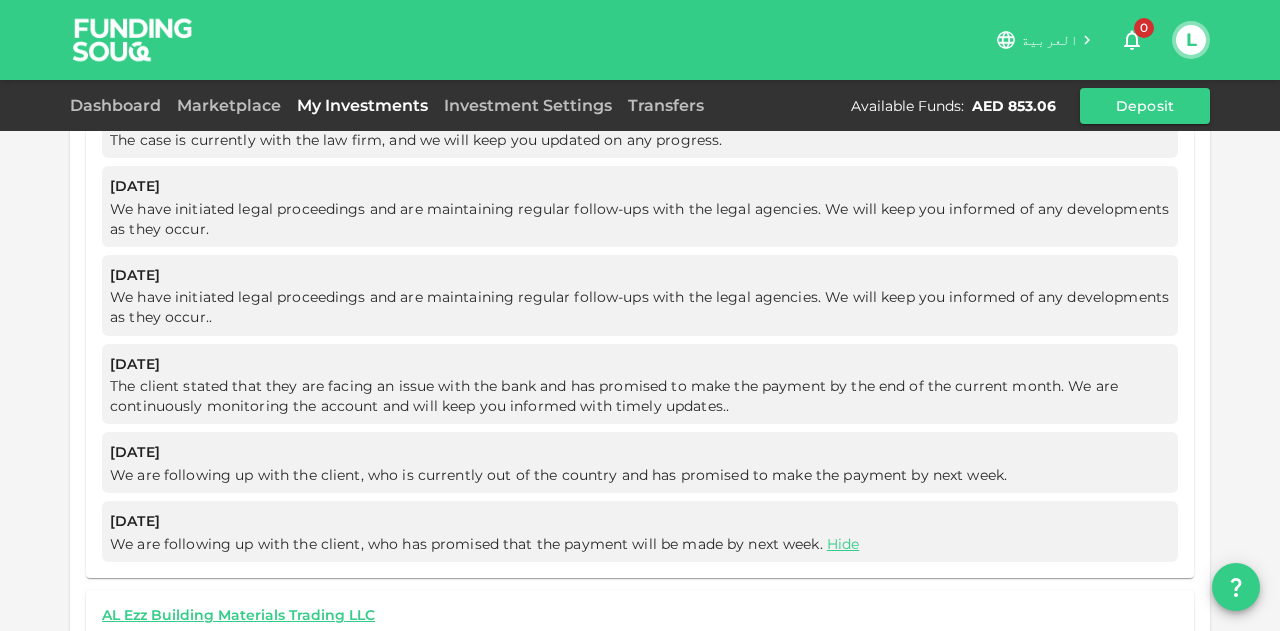 scroll, scrollTop: 1185, scrollLeft: 0, axis: vertical 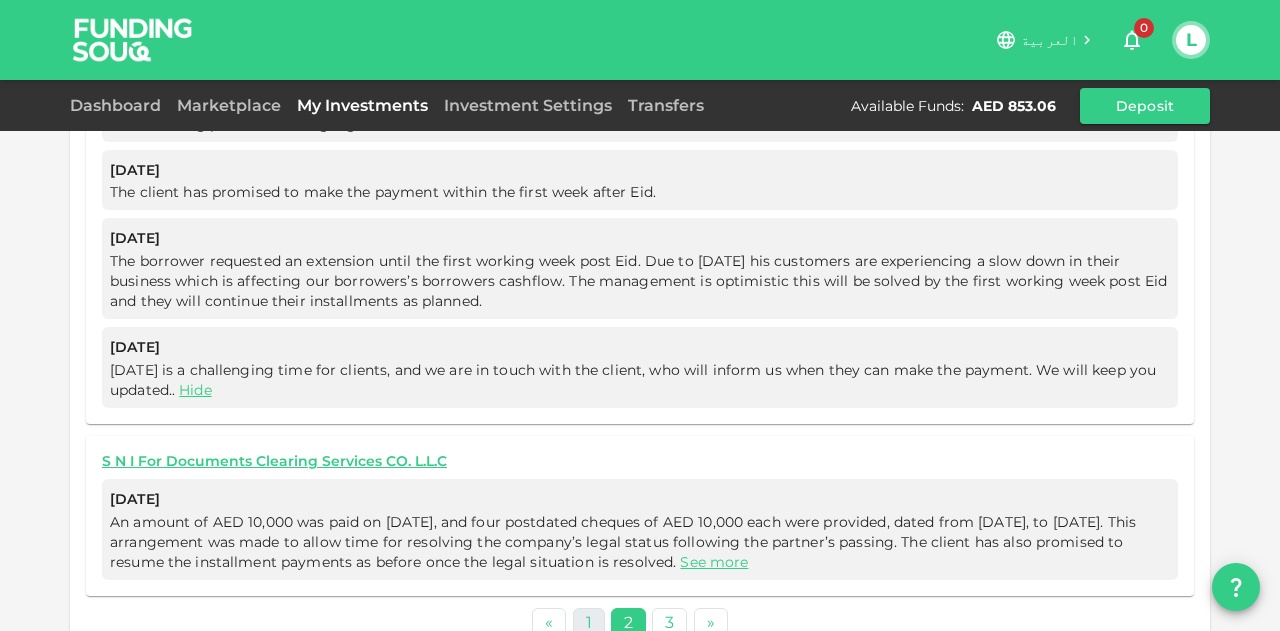 click on "1" at bounding box center (589, 622) 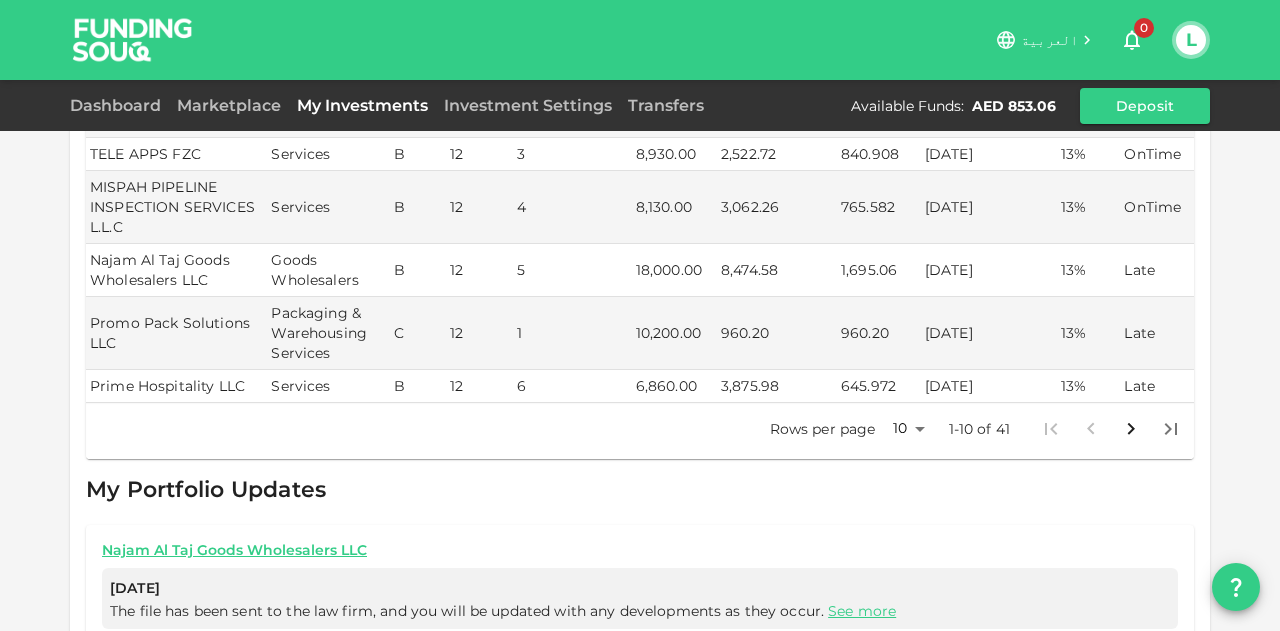 scroll, scrollTop: 945, scrollLeft: 0, axis: vertical 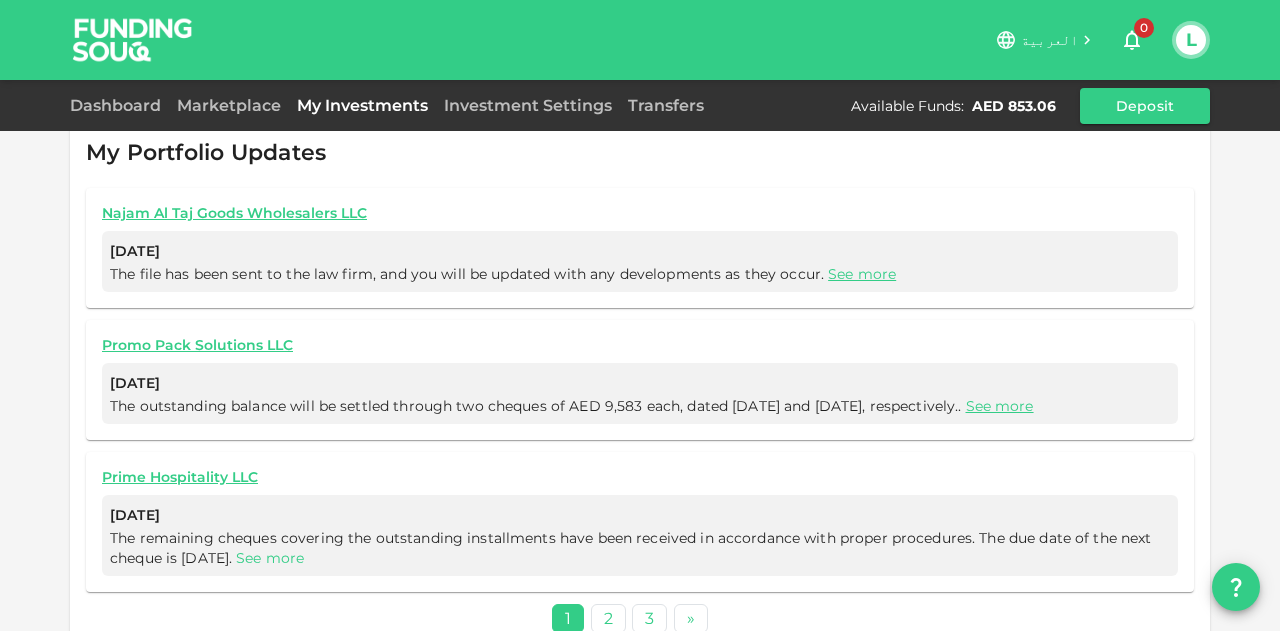 click on "See more" at bounding box center (270, 558) 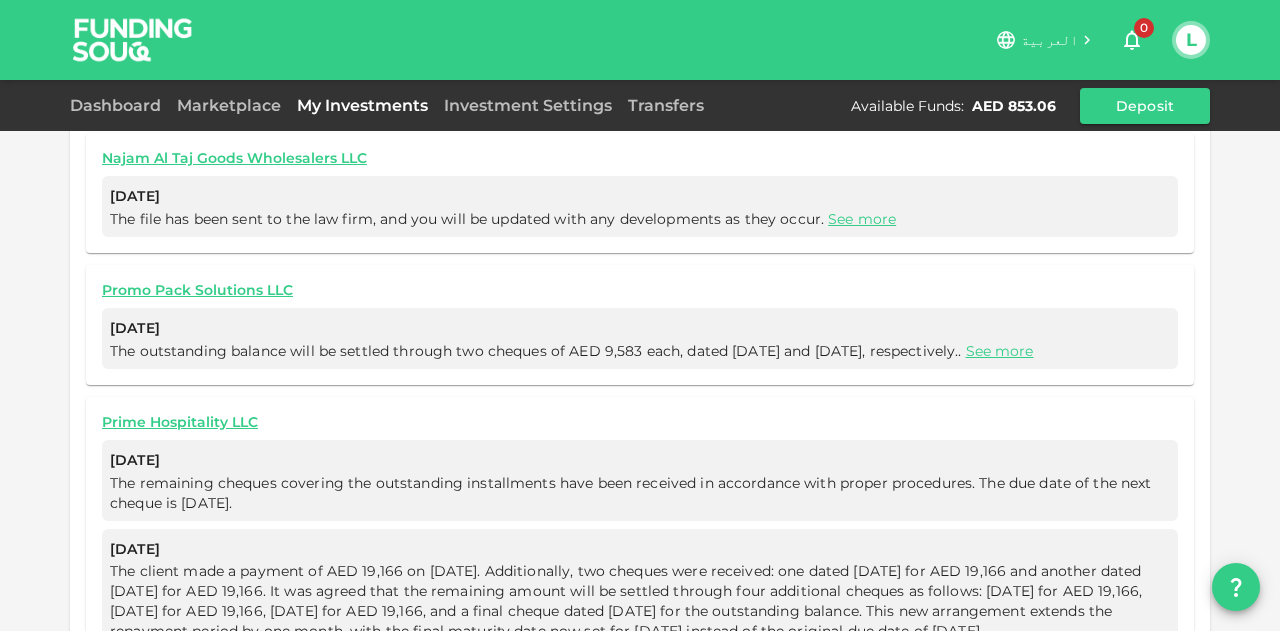 scroll, scrollTop: 996, scrollLeft: 0, axis: vertical 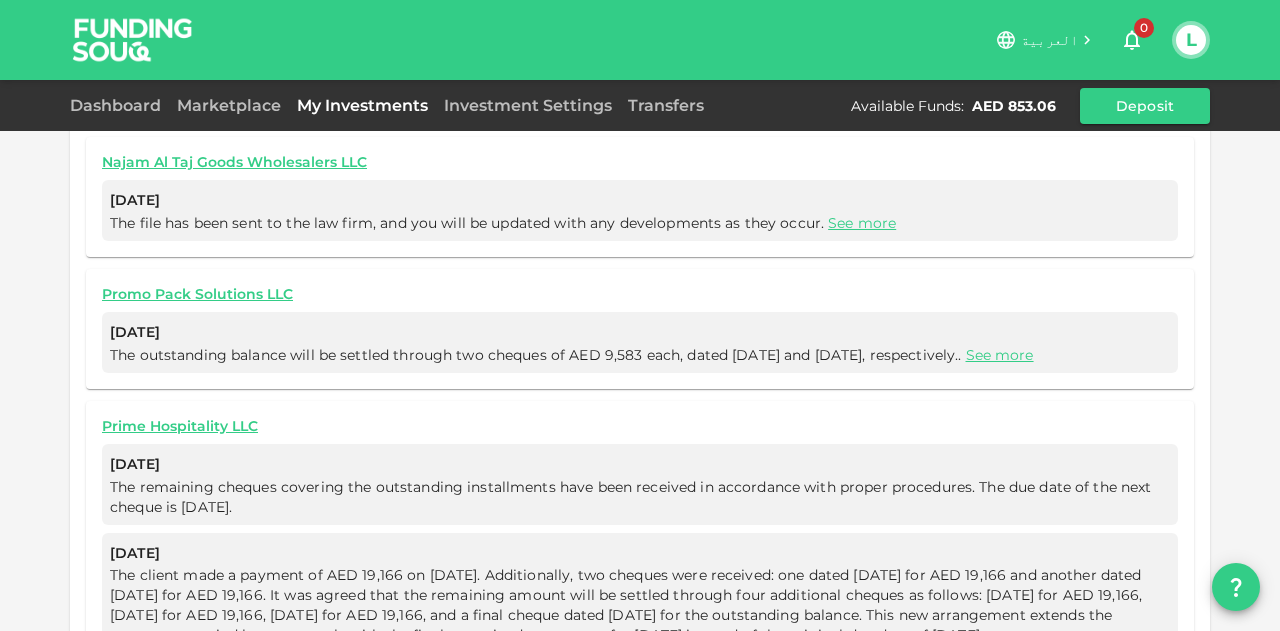 click on "Jul 17, 2025   The outstanding balance will be settled through two cheques of AED 9,583 each, dated July 22 and July 30, respectively.. See more" at bounding box center [640, 342] 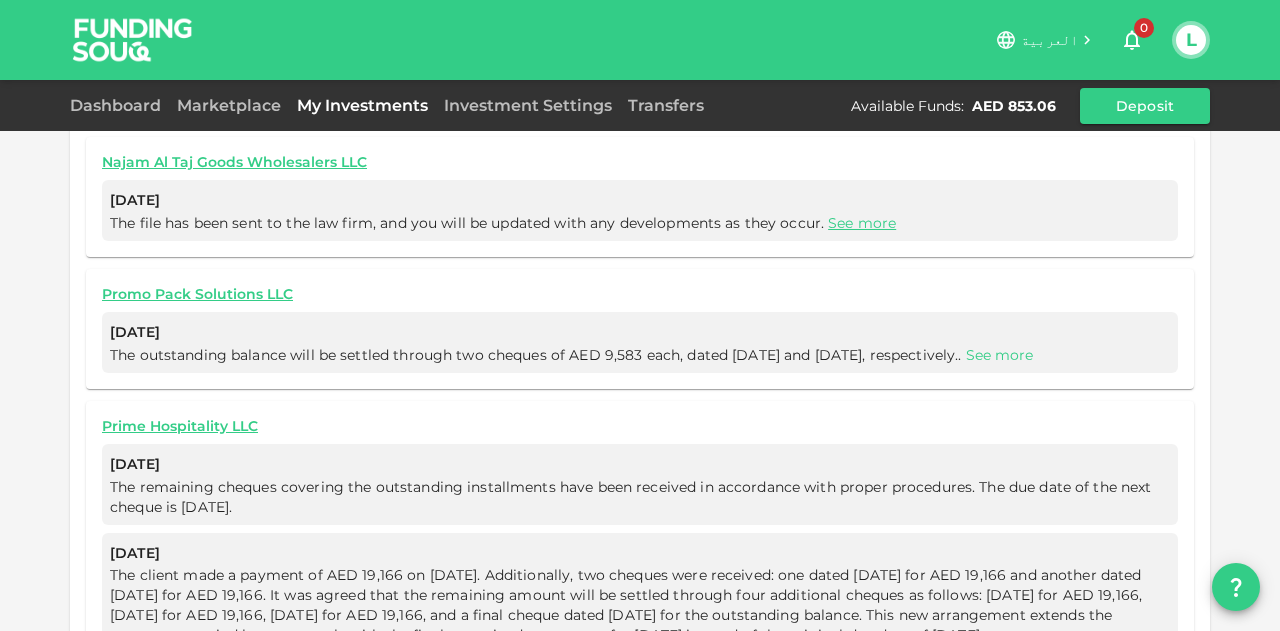 click on "See more" at bounding box center [1000, 355] 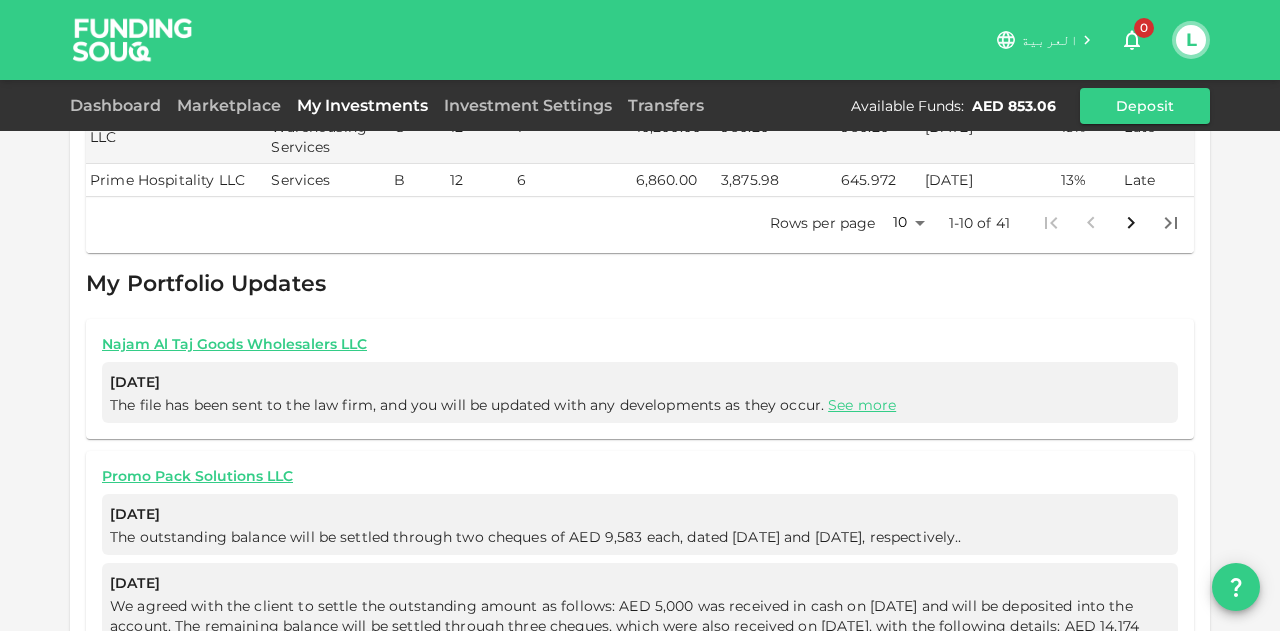 scroll, scrollTop: 796, scrollLeft: 0, axis: vertical 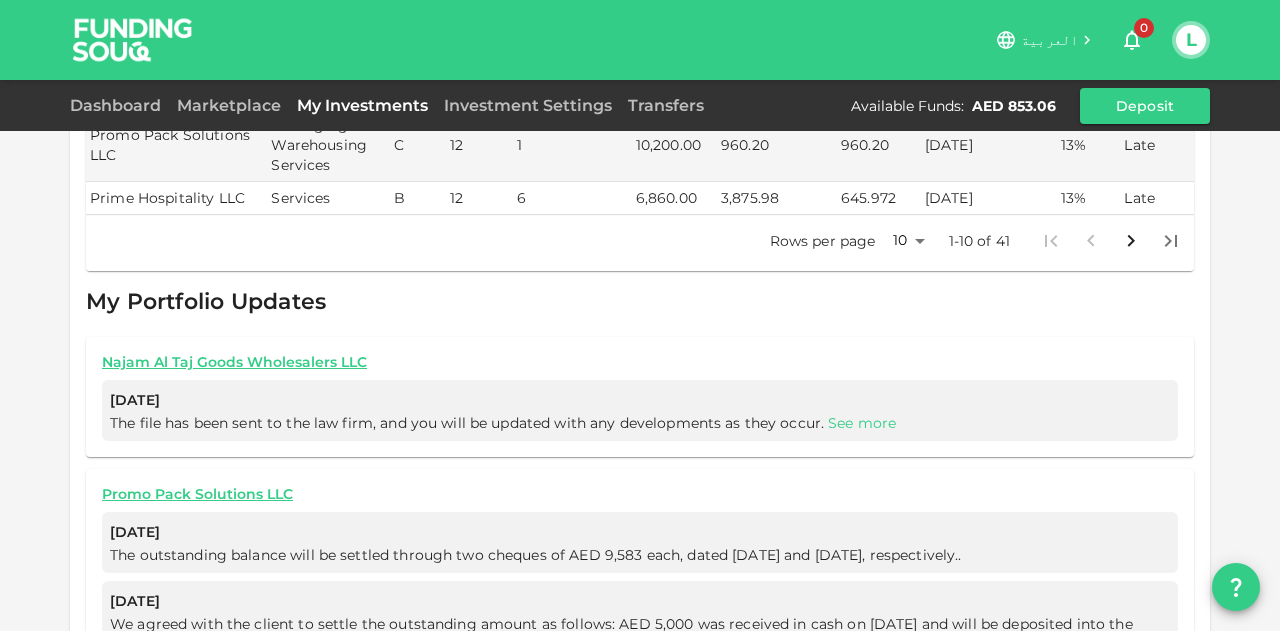 click on "See more" at bounding box center [862, 423] 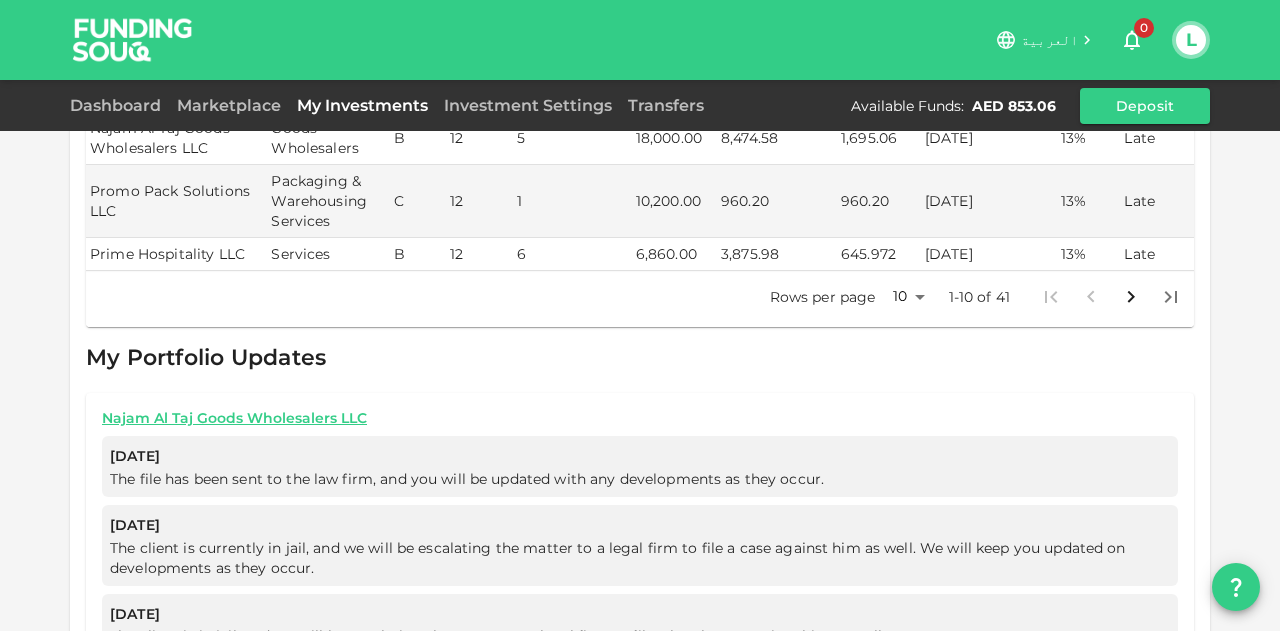 scroll, scrollTop: 696, scrollLeft: 0, axis: vertical 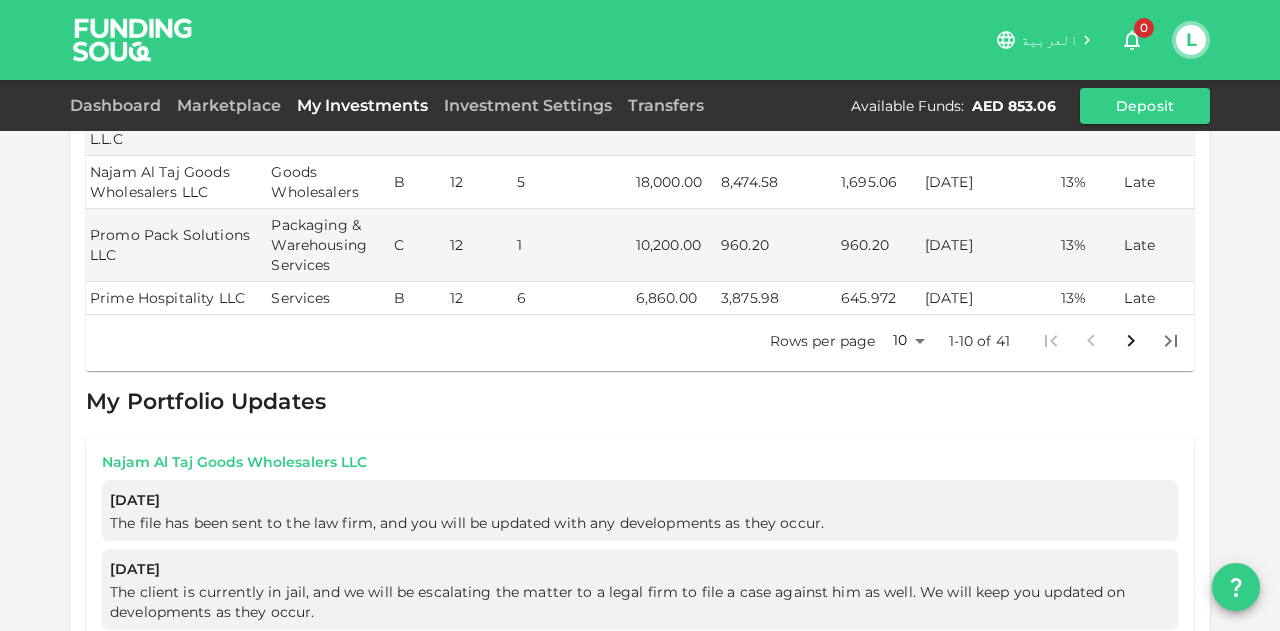 click on "Najam Al Taj Goods Wholesalers LLC" at bounding box center (640, 462) 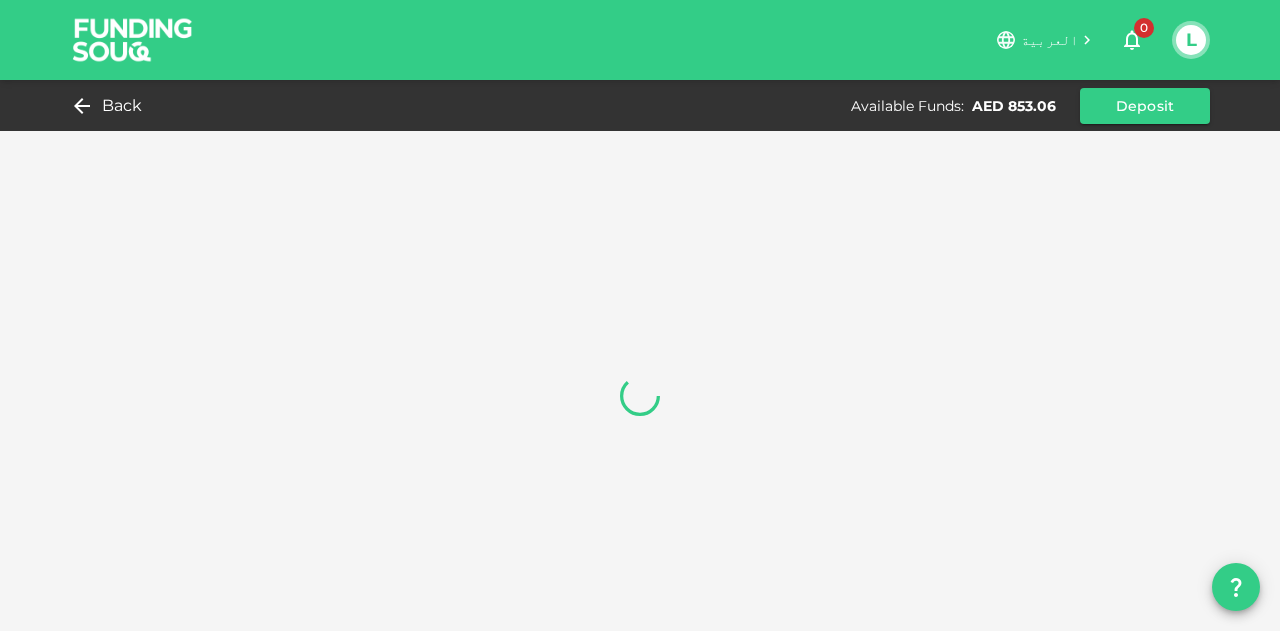 scroll, scrollTop: 0, scrollLeft: 0, axis: both 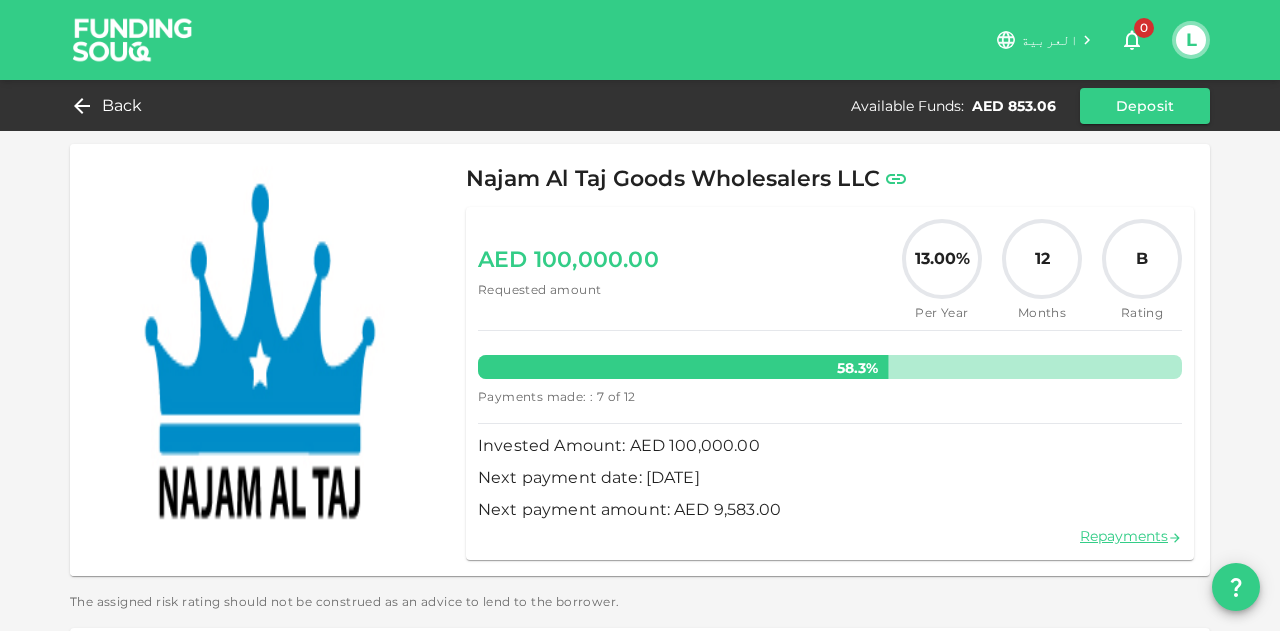 click 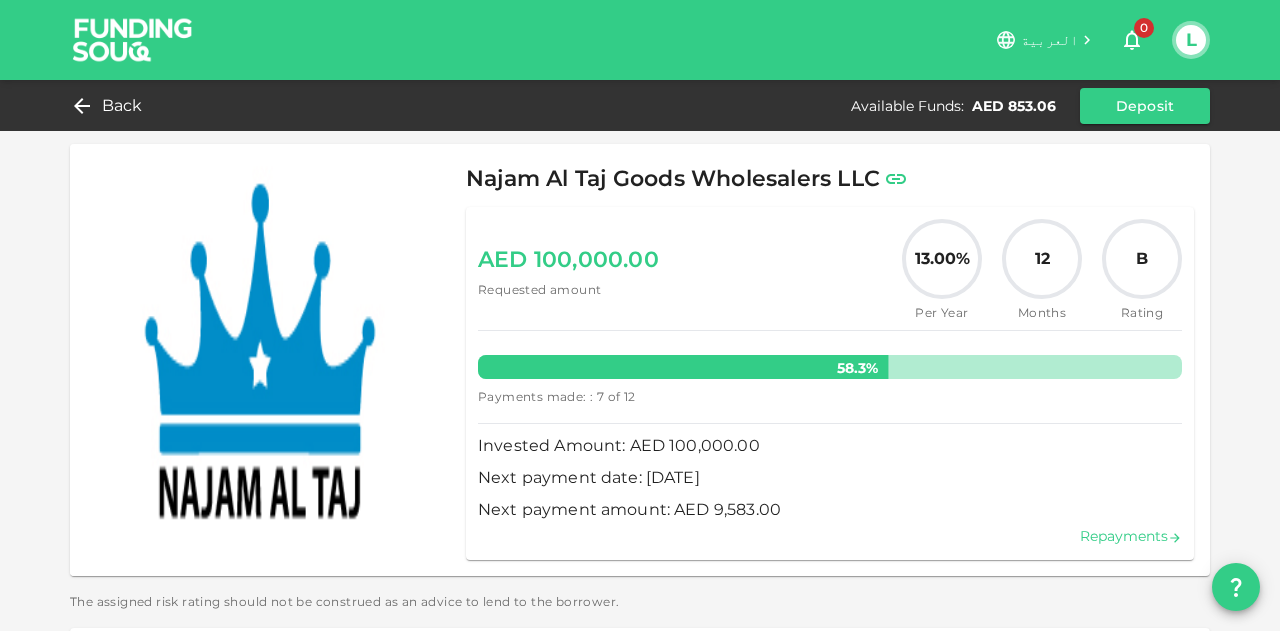 click on "Repayments" at bounding box center (1131, 536) 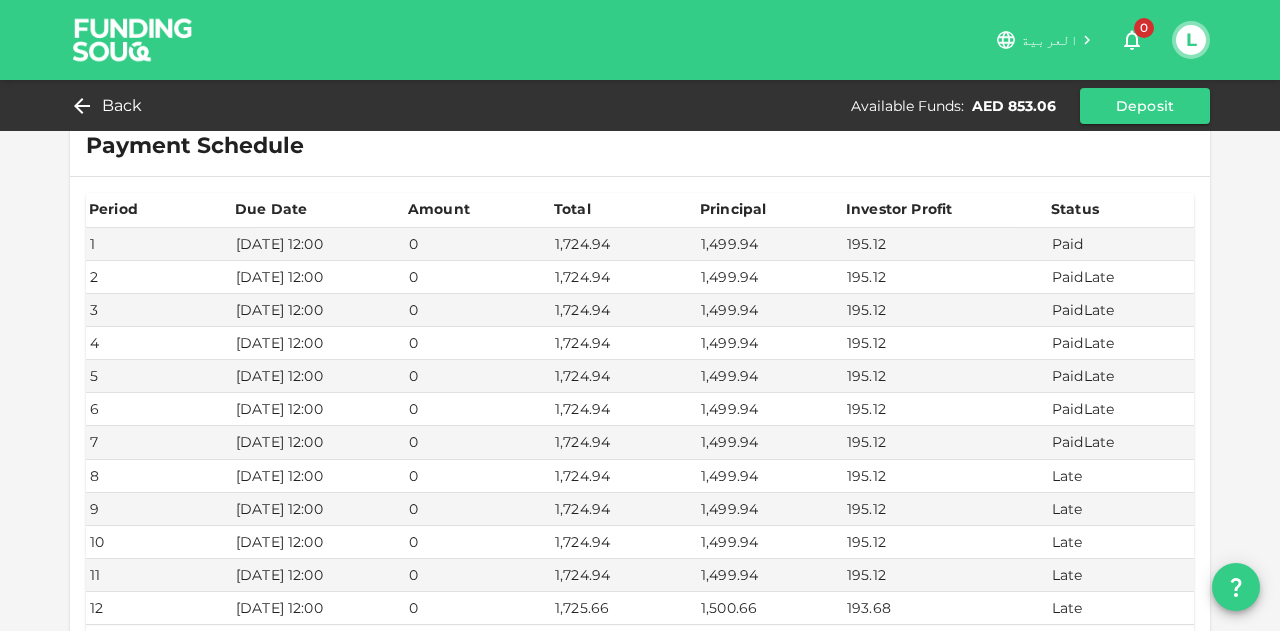 scroll, scrollTop: 108, scrollLeft: 0, axis: vertical 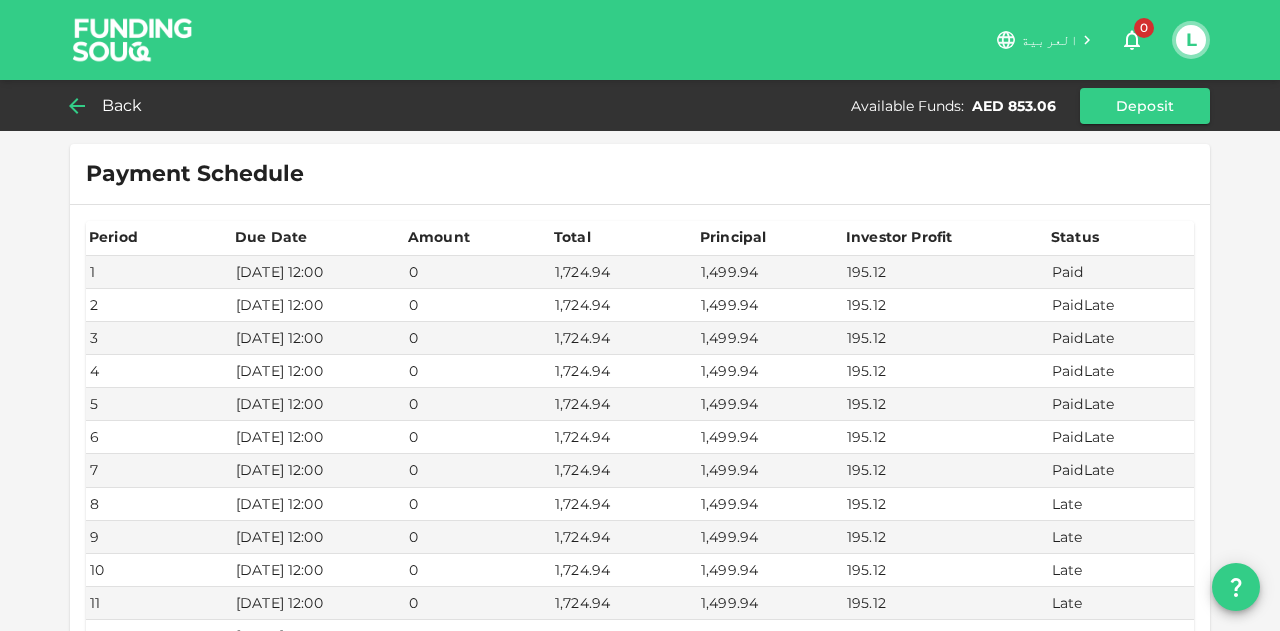click 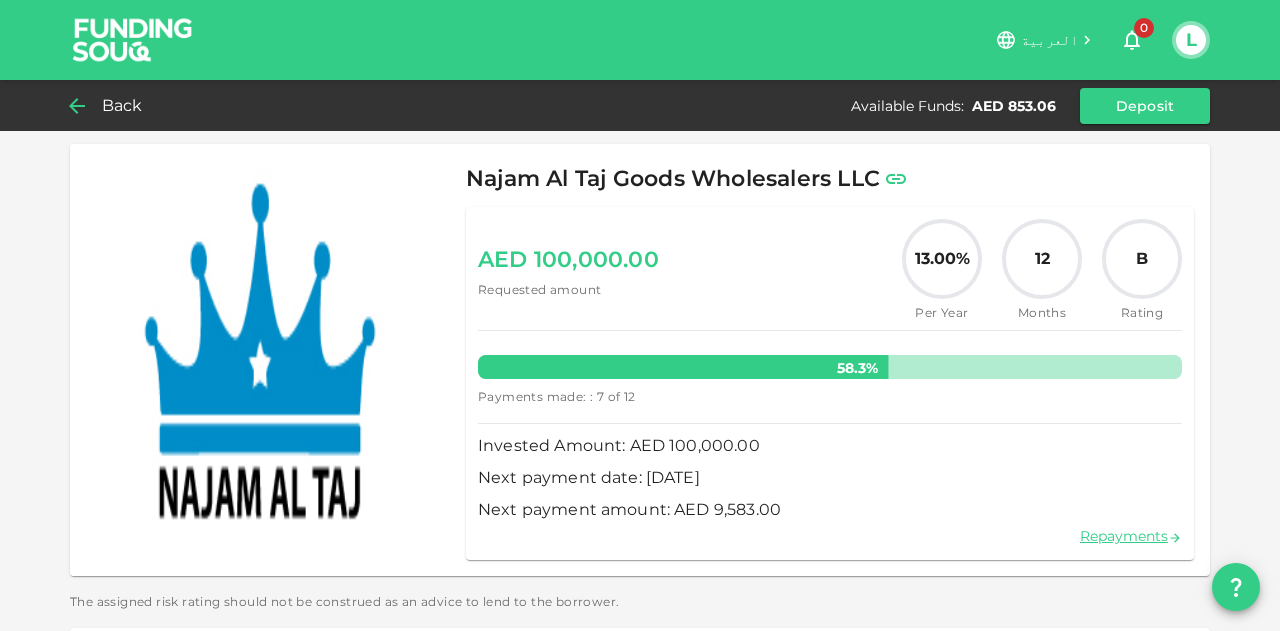 click on "Back" at bounding box center (110, 106) 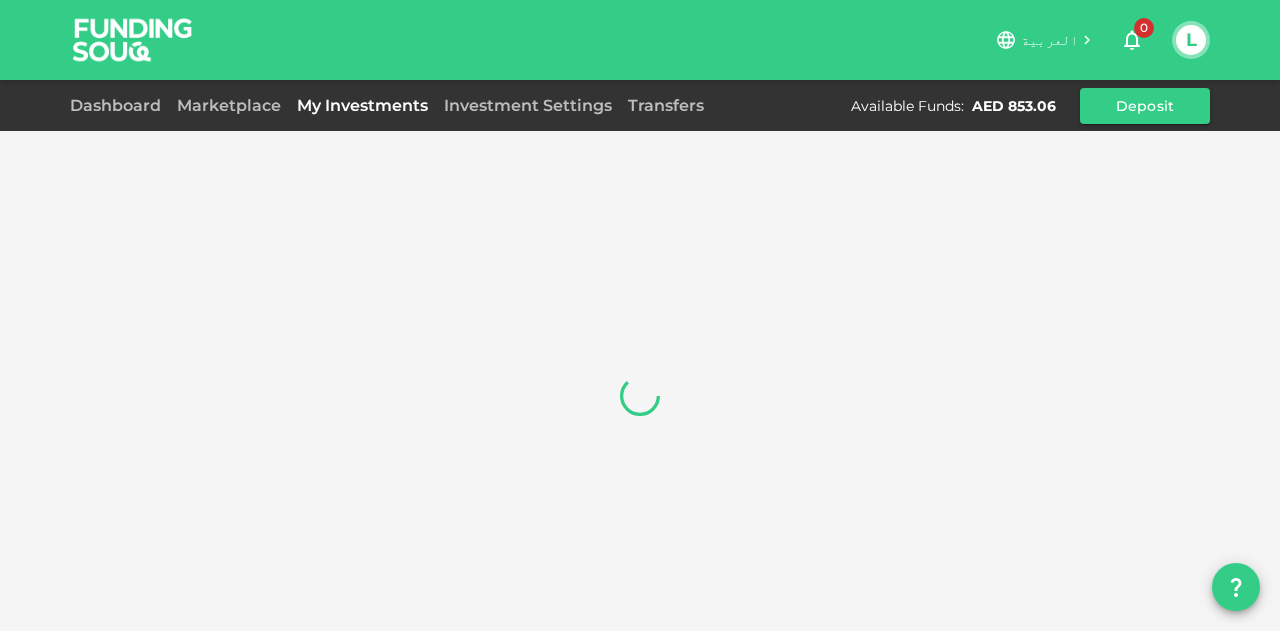 scroll, scrollTop: 0, scrollLeft: 0, axis: both 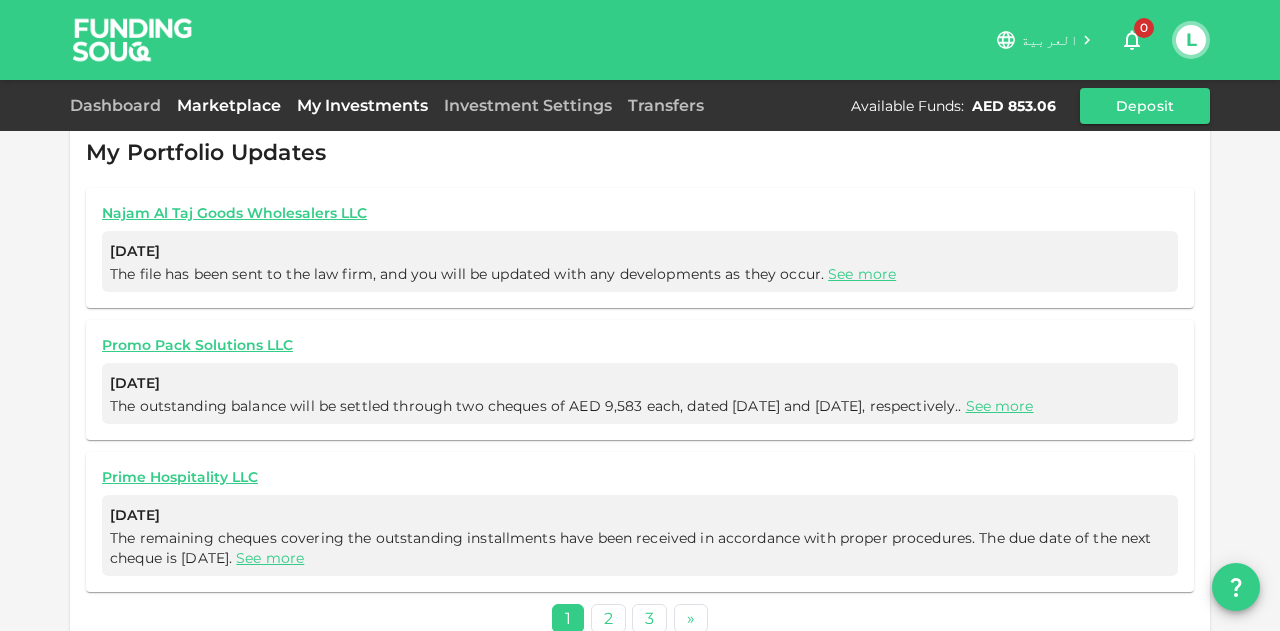 click on "Marketplace" at bounding box center (229, 105) 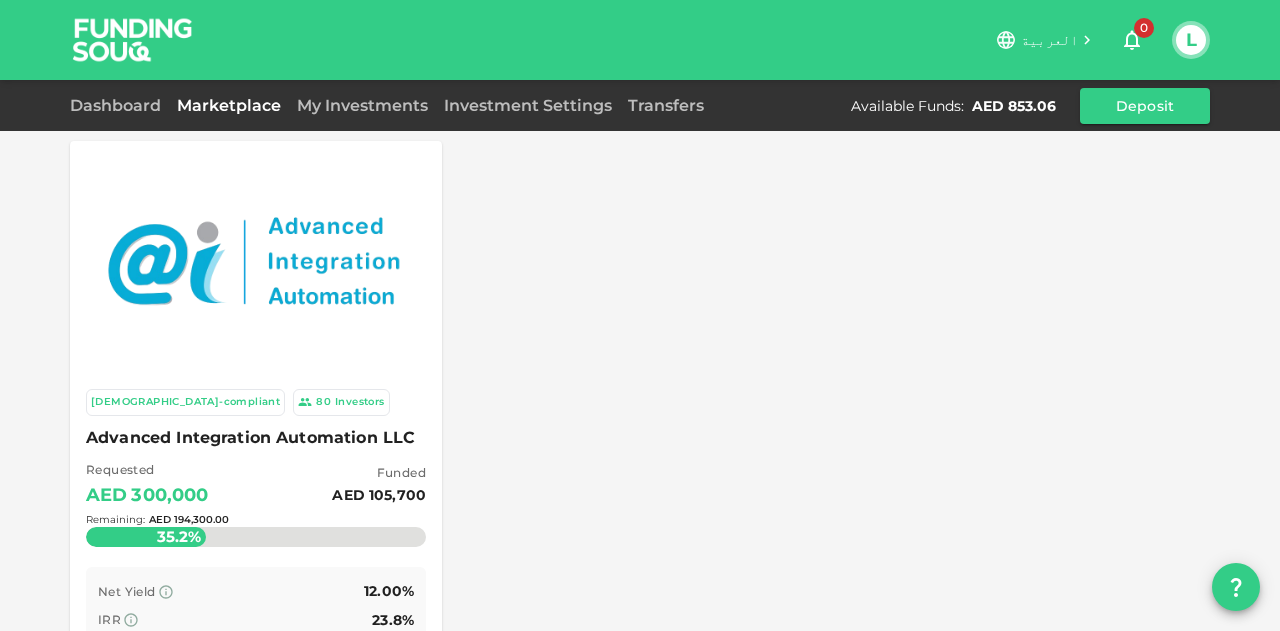 scroll, scrollTop: 0, scrollLeft: 0, axis: both 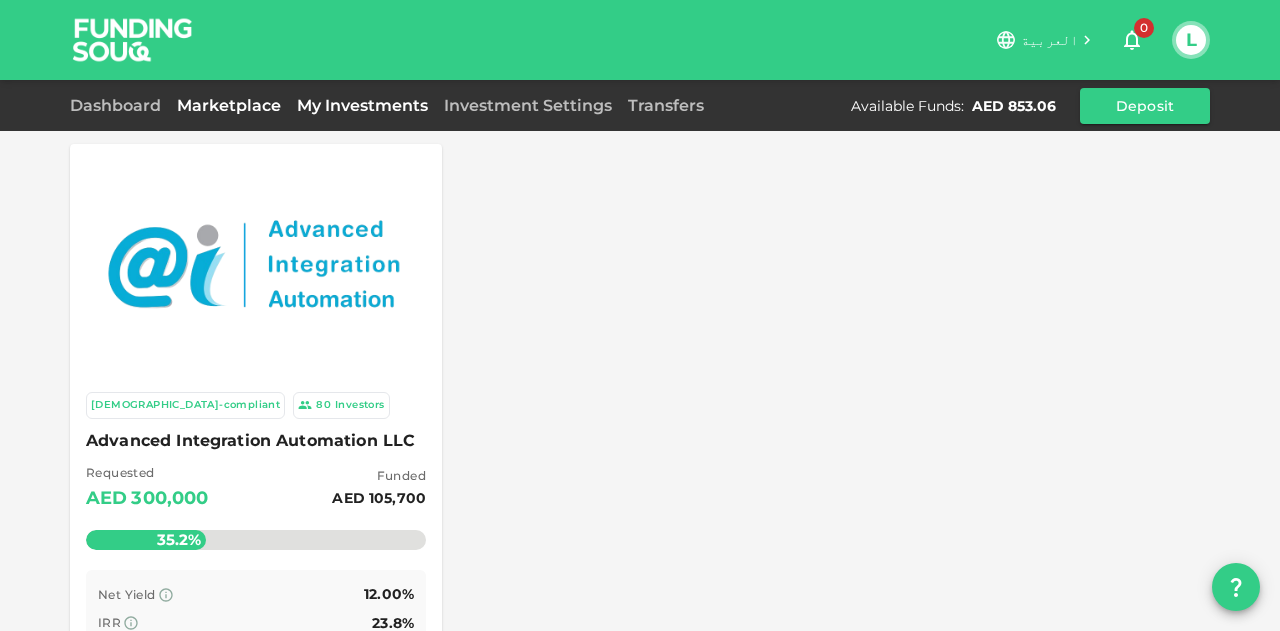 click on "My Investments" at bounding box center (362, 105) 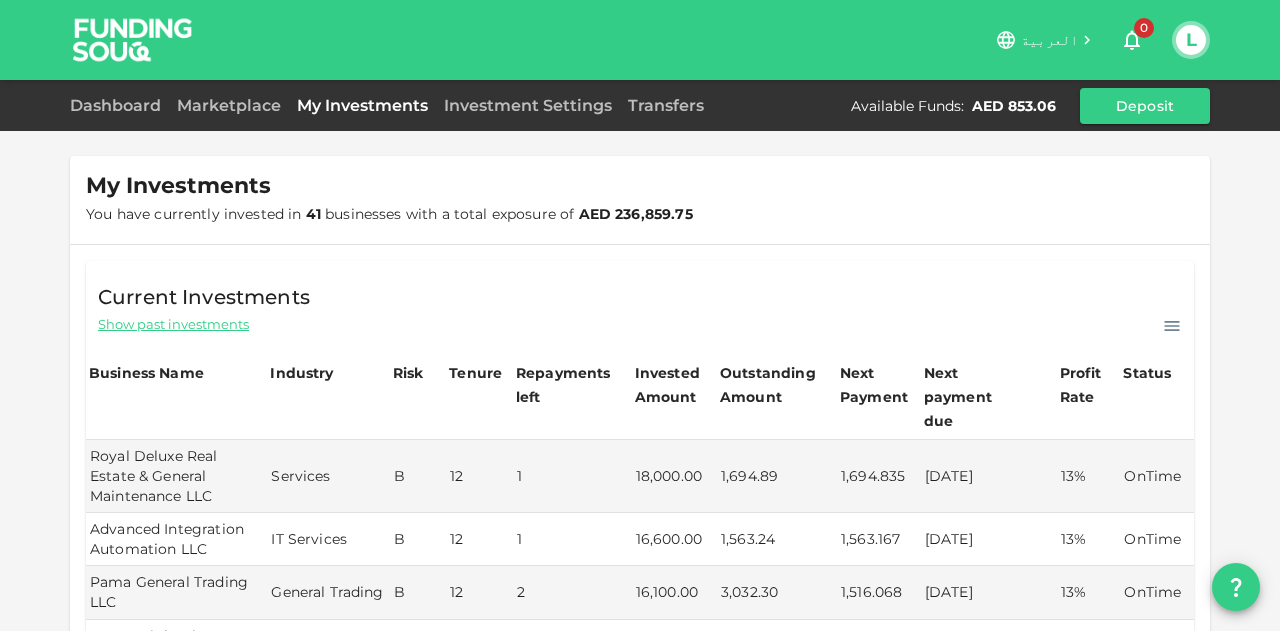 click on "Dashboard" at bounding box center (119, 106) 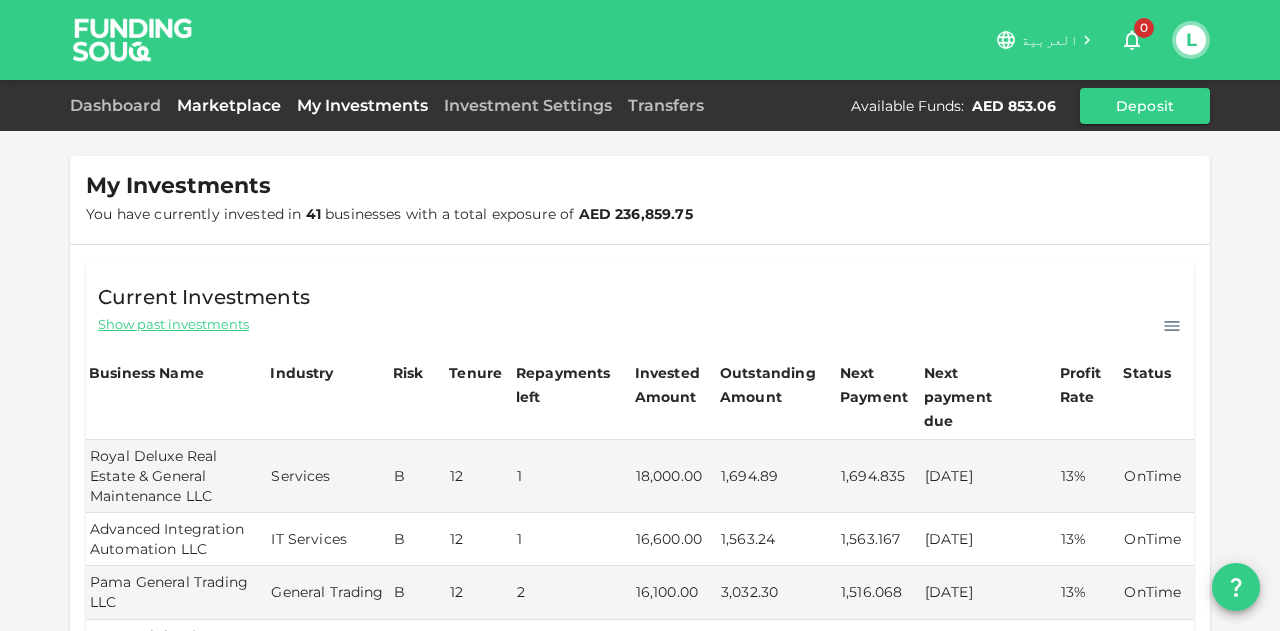 click on "Marketplace" at bounding box center [229, 105] 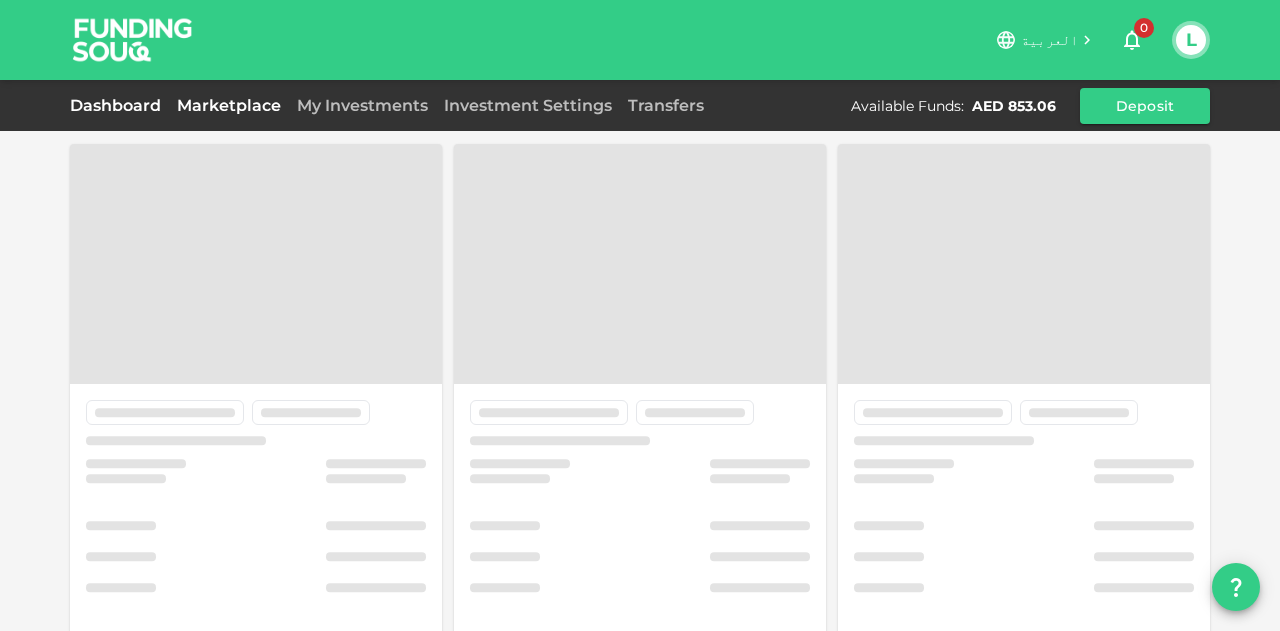 click on "Dashboard" at bounding box center [119, 105] 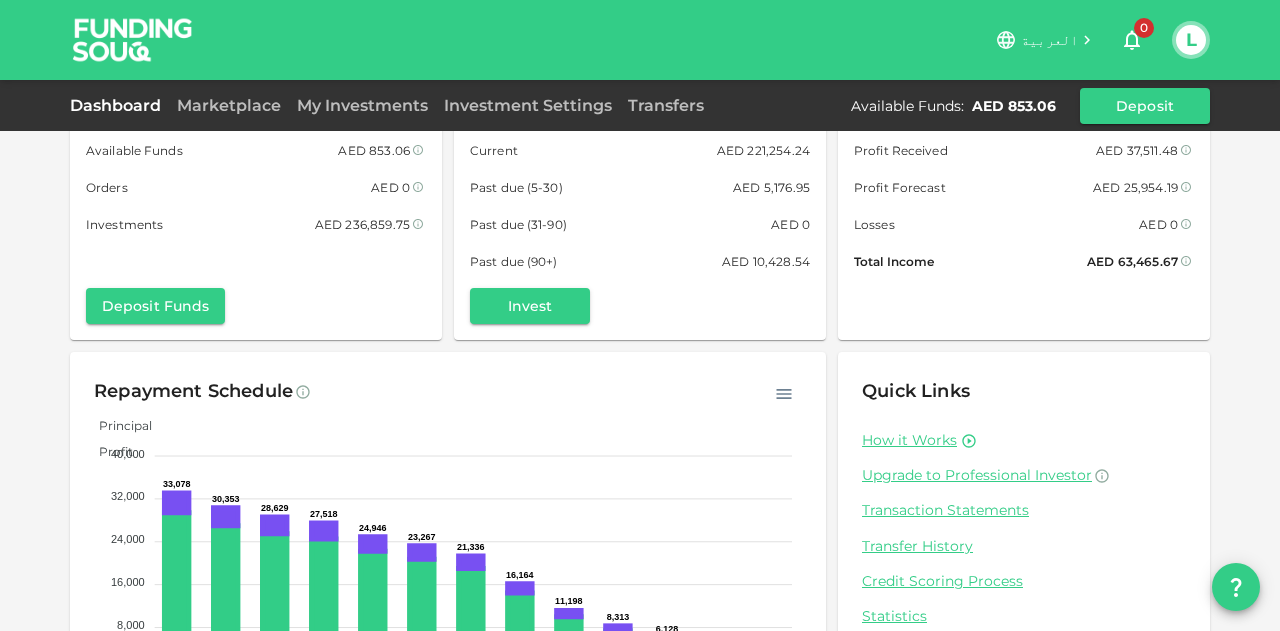 scroll, scrollTop: 196, scrollLeft: 0, axis: vertical 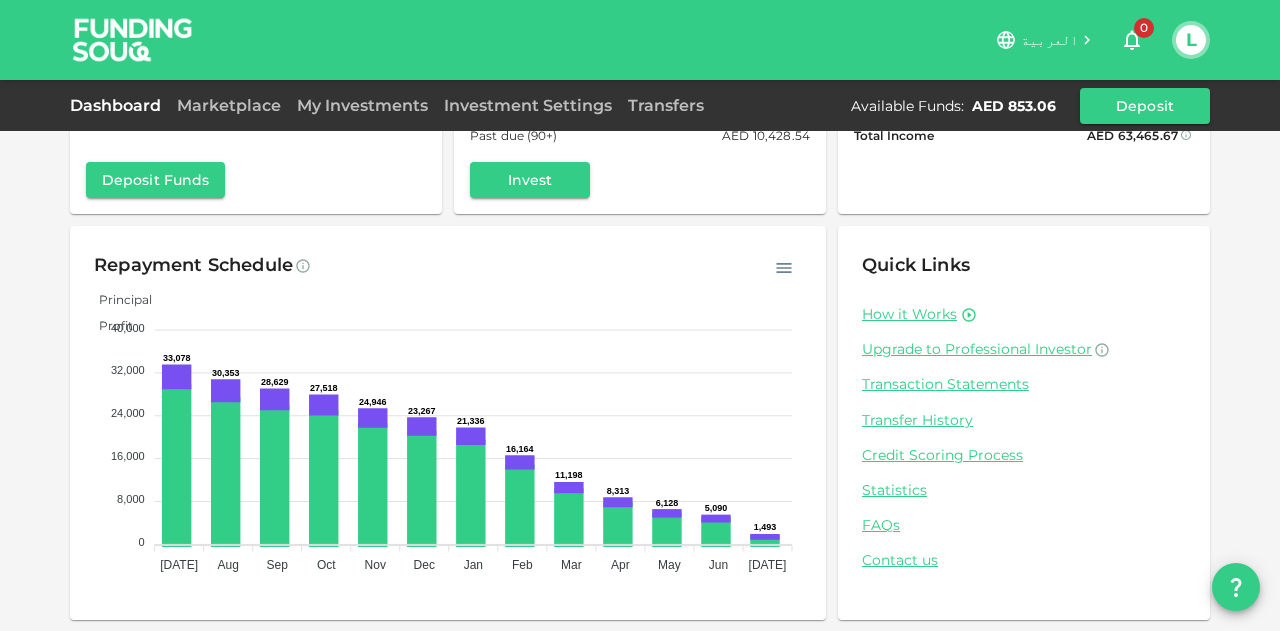 click on "Marketplace" at bounding box center [229, 106] 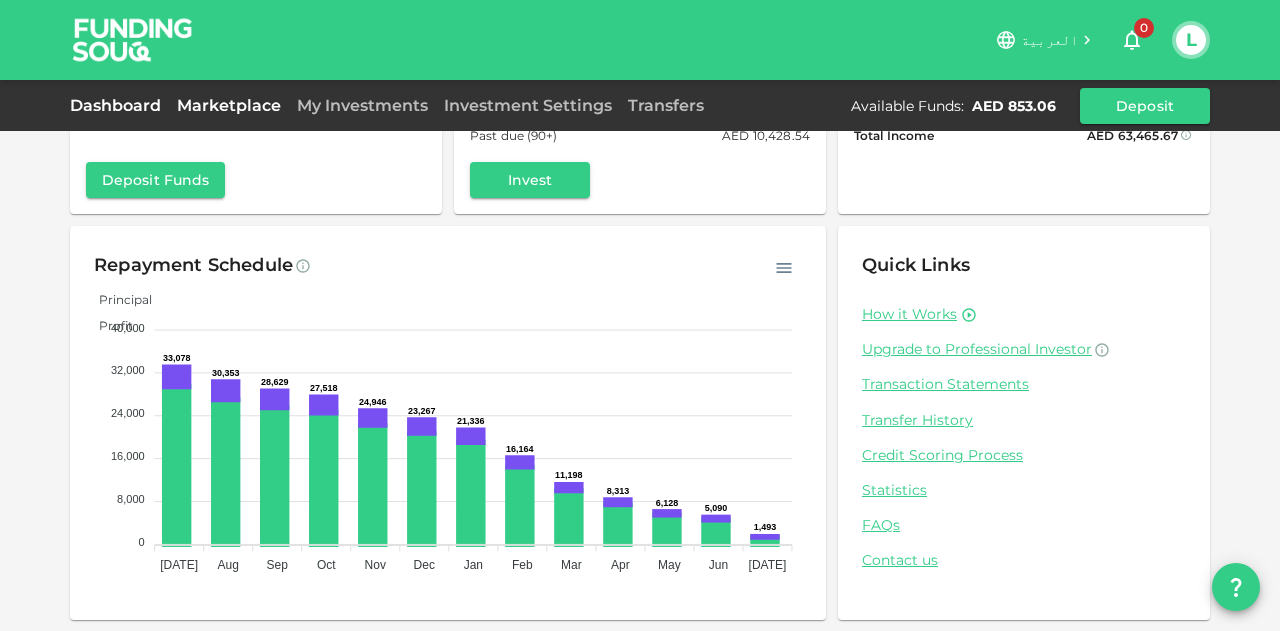 click on "Marketplace" at bounding box center (229, 105) 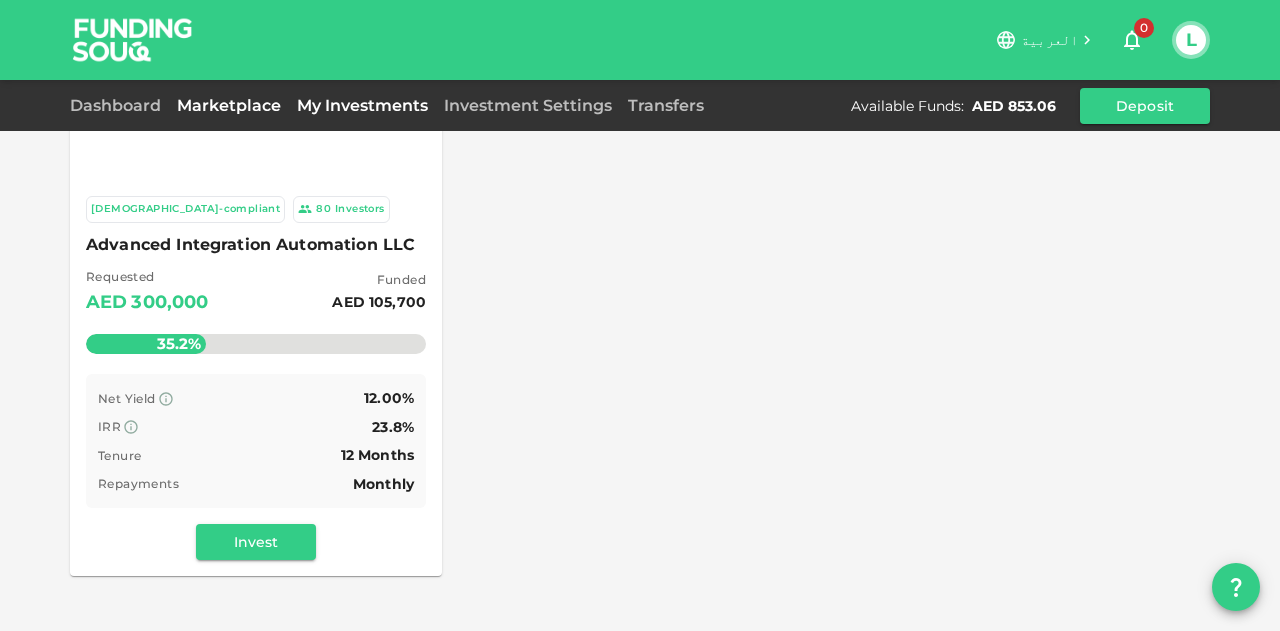 click on "My Investments" at bounding box center (362, 105) 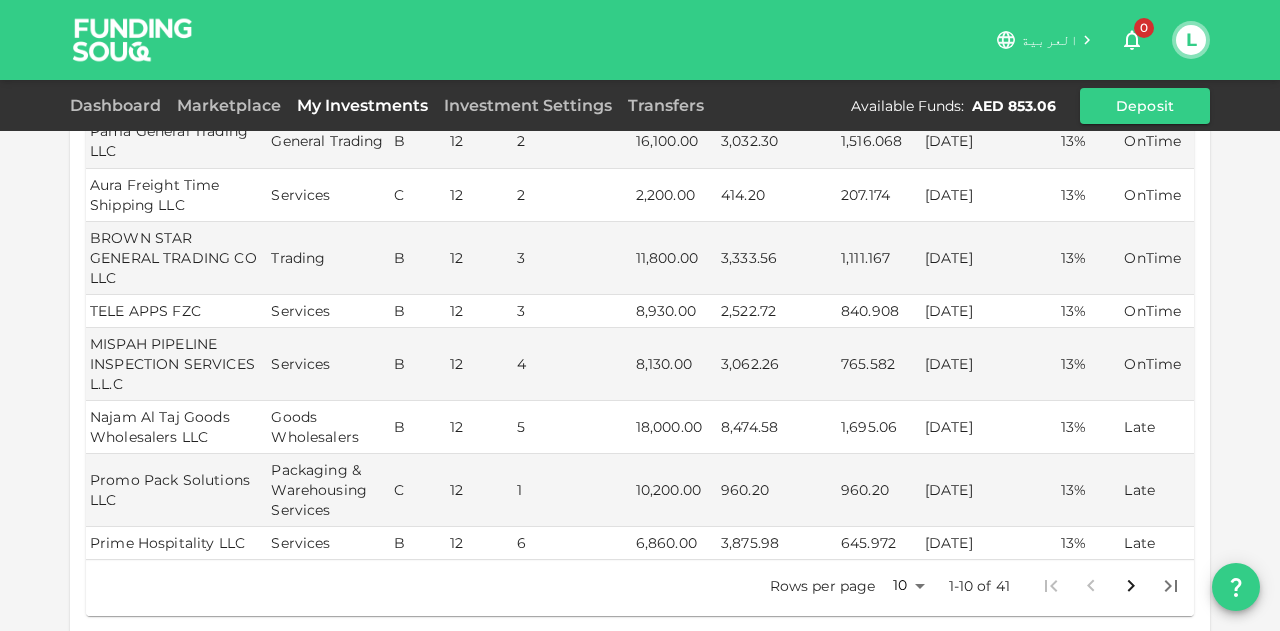 scroll, scrollTop: 496, scrollLeft: 0, axis: vertical 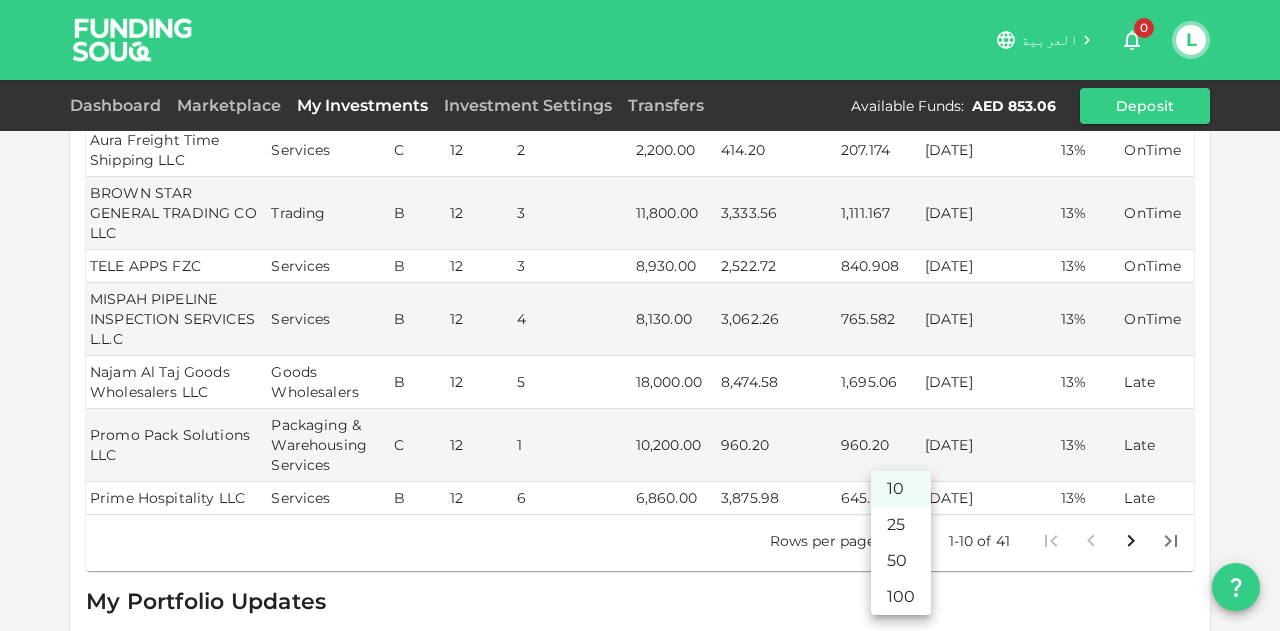 click on "العربية 0 L Dashboard Marketplace My Investments Investment Settings Transfers Available Funds : AED   853.06 Deposit   My Investments   You have currently invested in   41   businesses with a total exposure of   AED 236,859.75   Current Investments Show past investments Business Name Industry Risk Tenure Repayments left Invested Amount Outstanding Amount Next Payment Next payment due Profit Rate Status Royal Deluxe Real Estate & General Maintenance LLC Services  B 12 1 18,000.00 1,694.89 1,694.835 [DATE] 13% OnTime Advanced Integration Automation LLC IT Services B 12 1 16,600.00 1,563.24 1,563.167 [DATE] 13% OnTime Pama General Trading LLC General Trading B 12 2 16,100.00 3,032.30 1,516.068 [DATE] 13% OnTime Aura Freight Time Shipping LLC Services C 12 2 2,200.00 414.20 207.174 [DATE] 13% OnTime BROWN STAR GENERAL TRADING CO LLC Trading B 12 3 11,800.00 3,333.56 1,111.167 [DATE] 13% OnTime TELE APPS FZC Services  B 12 3 8,930.00 2,522.72 840.908 [DATE] 13% OnTime Services  B" at bounding box center (640, 315) 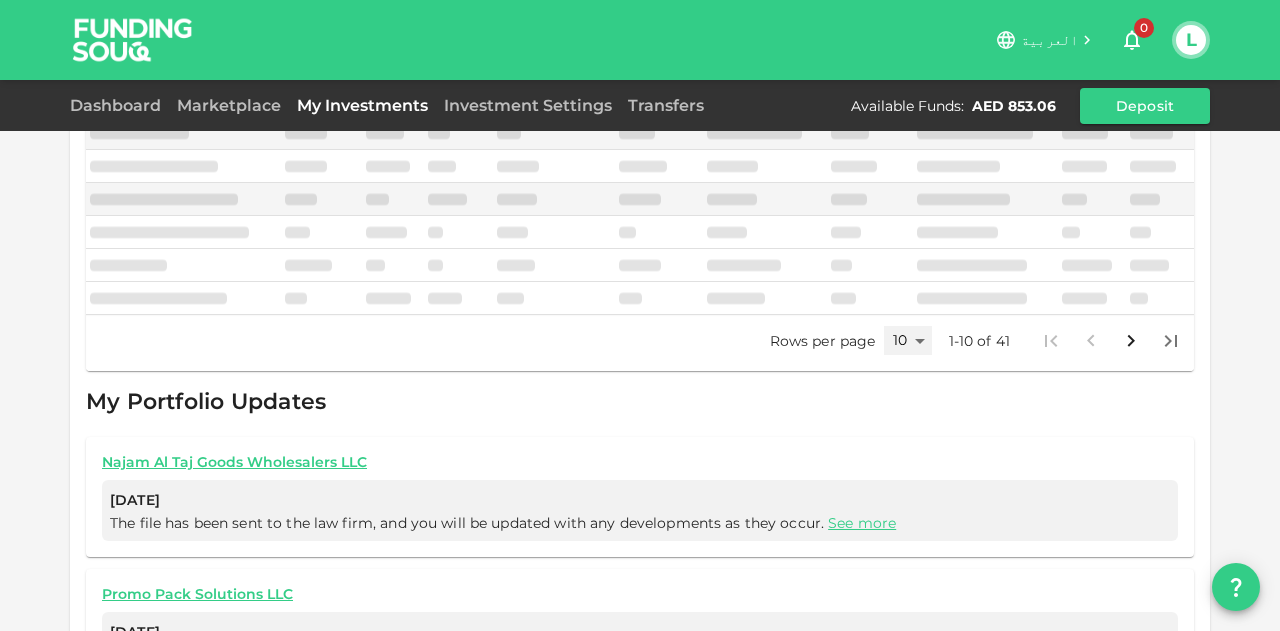 type on "50" 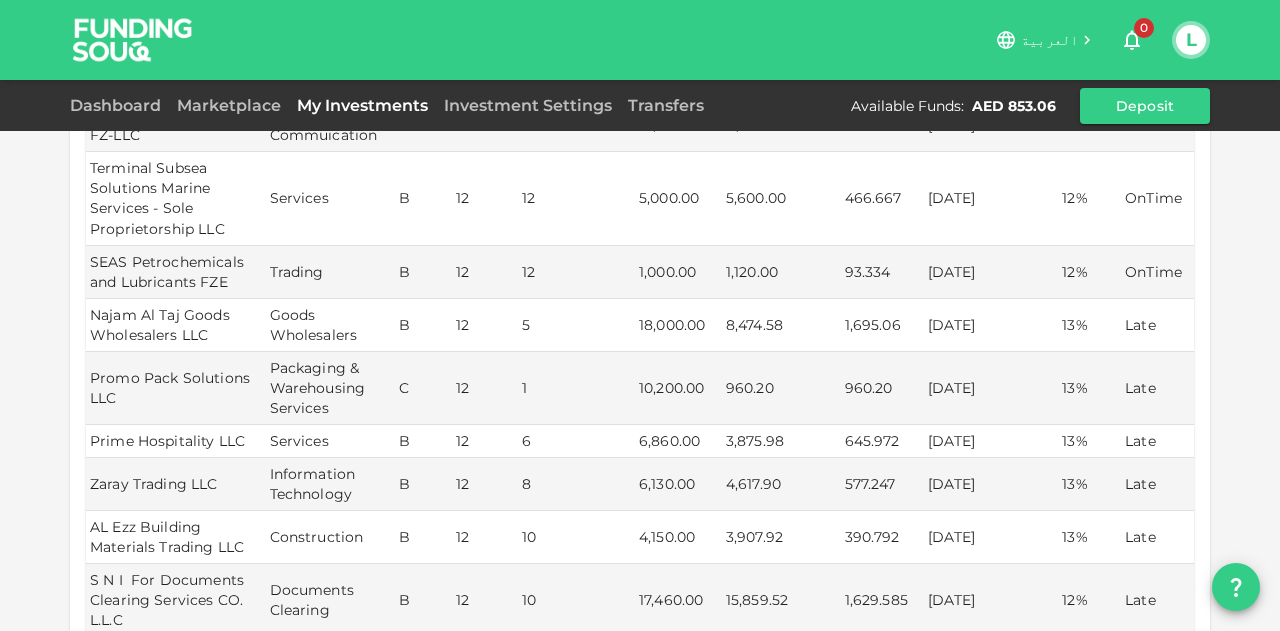 scroll, scrollTop: 2096, scrollLeft: 0, axis: vertical 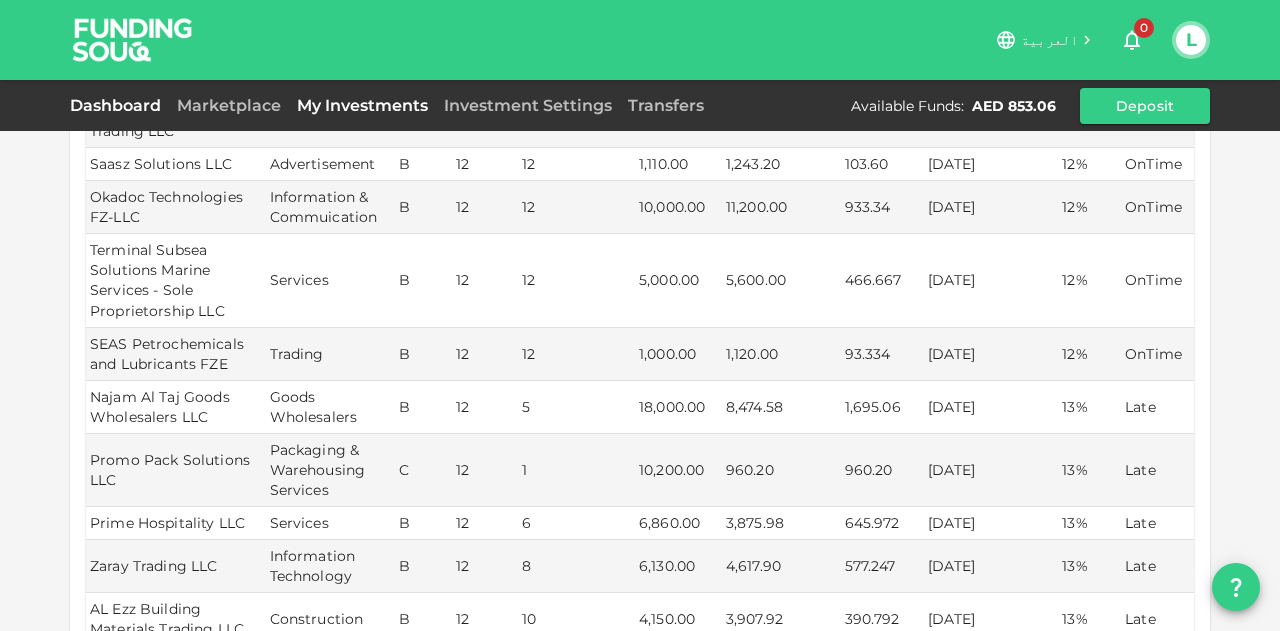 click on "Dashboard" at bounding box center (119, 105) 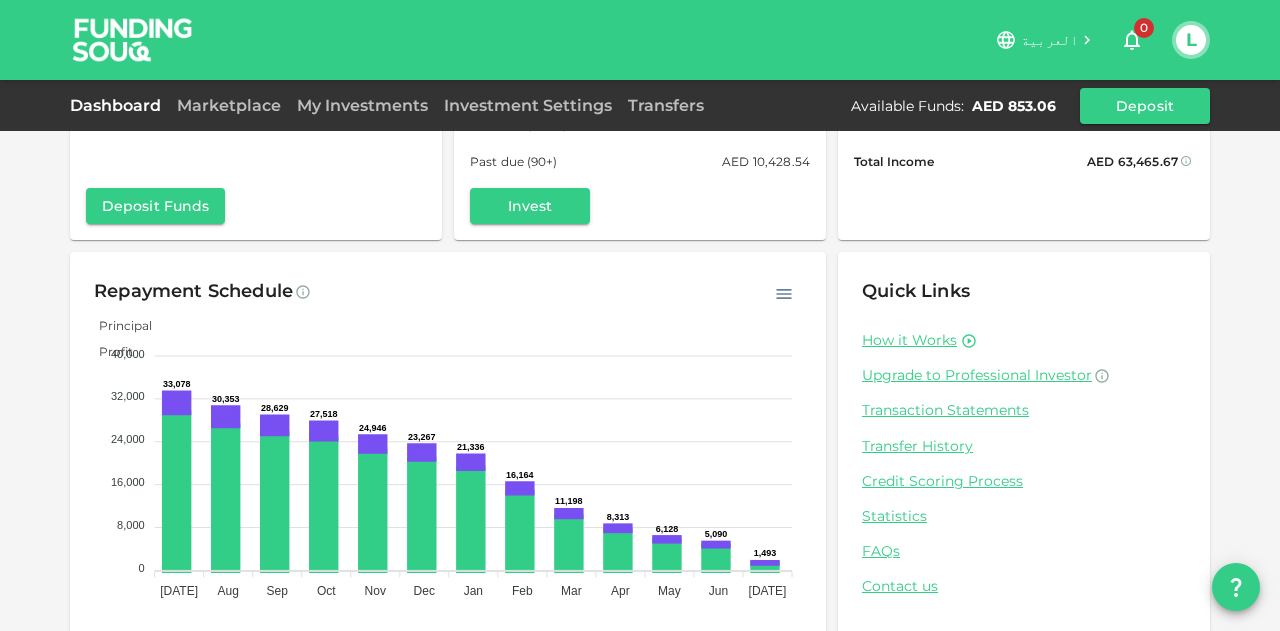 scroll, scrollTop: 196, scrollLeft: 0, axis: vertical 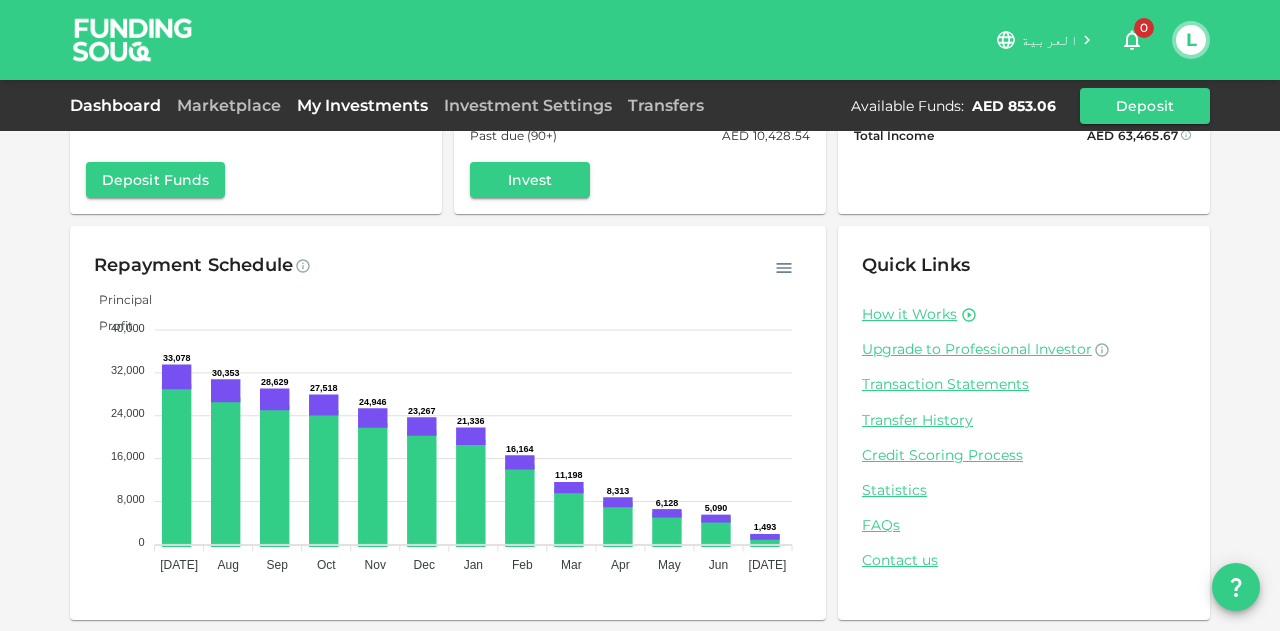 click on "My Investments" at bounding box center (362, 105) 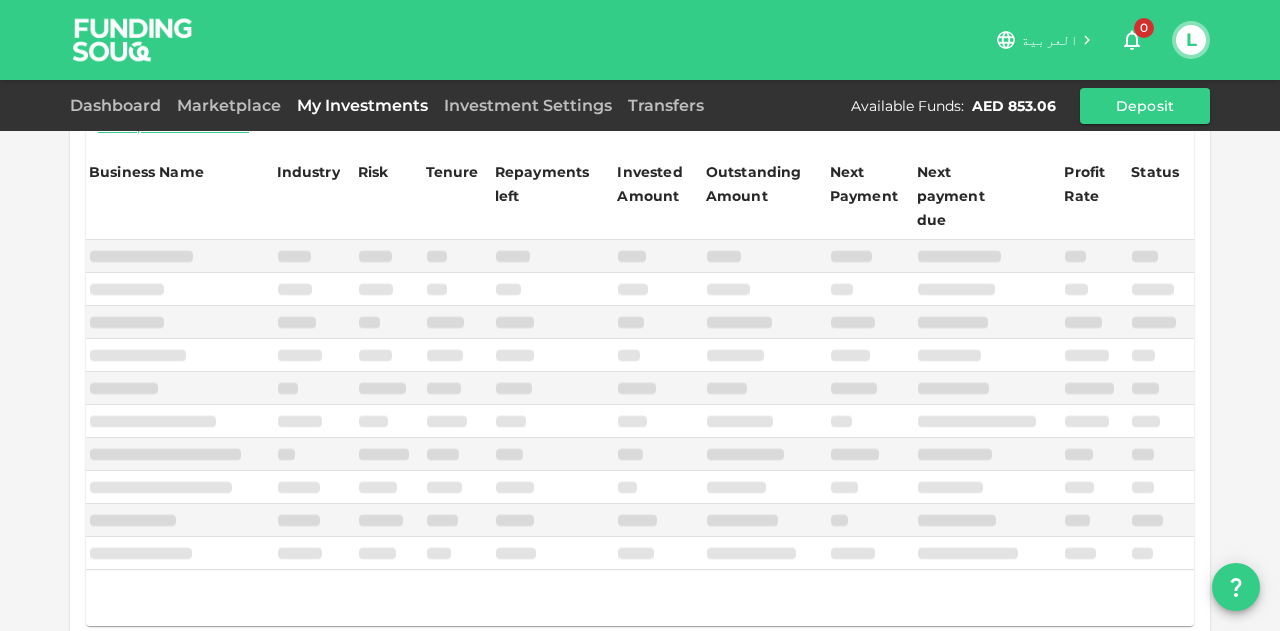 scroll, scrollTop: 196, scrollLeft: 0, axis: vertical 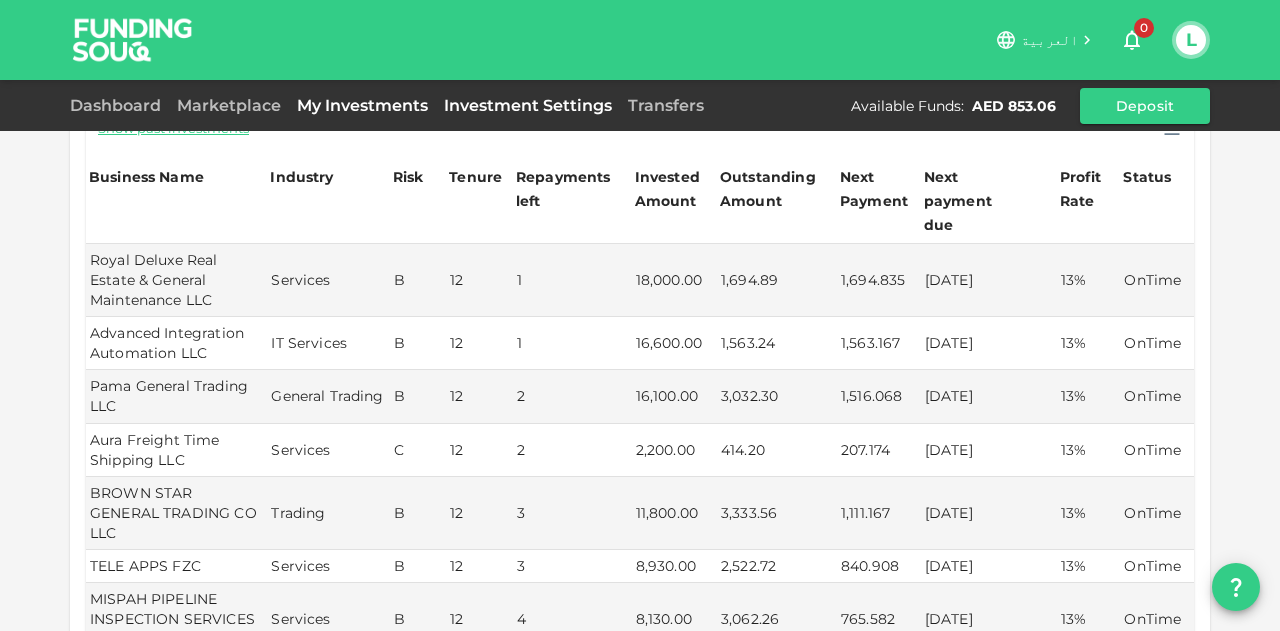 click on "Investment Settings" at bounding box center (528, 105) 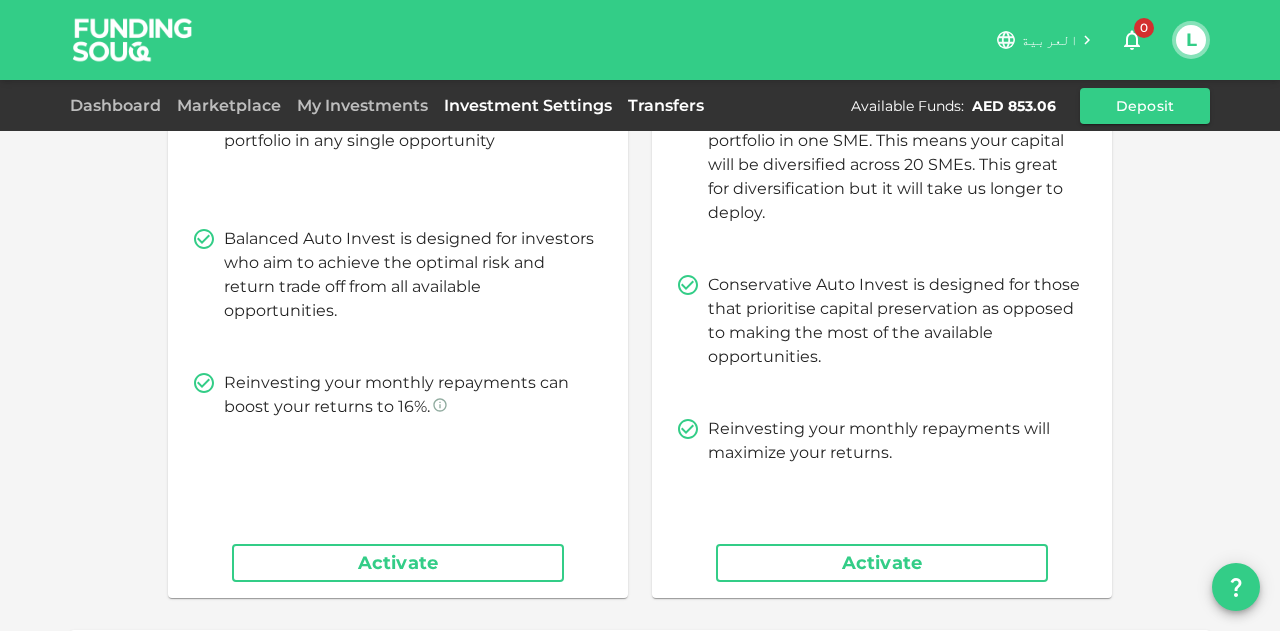 click on "Transfers" at bounding box center (666, 105) 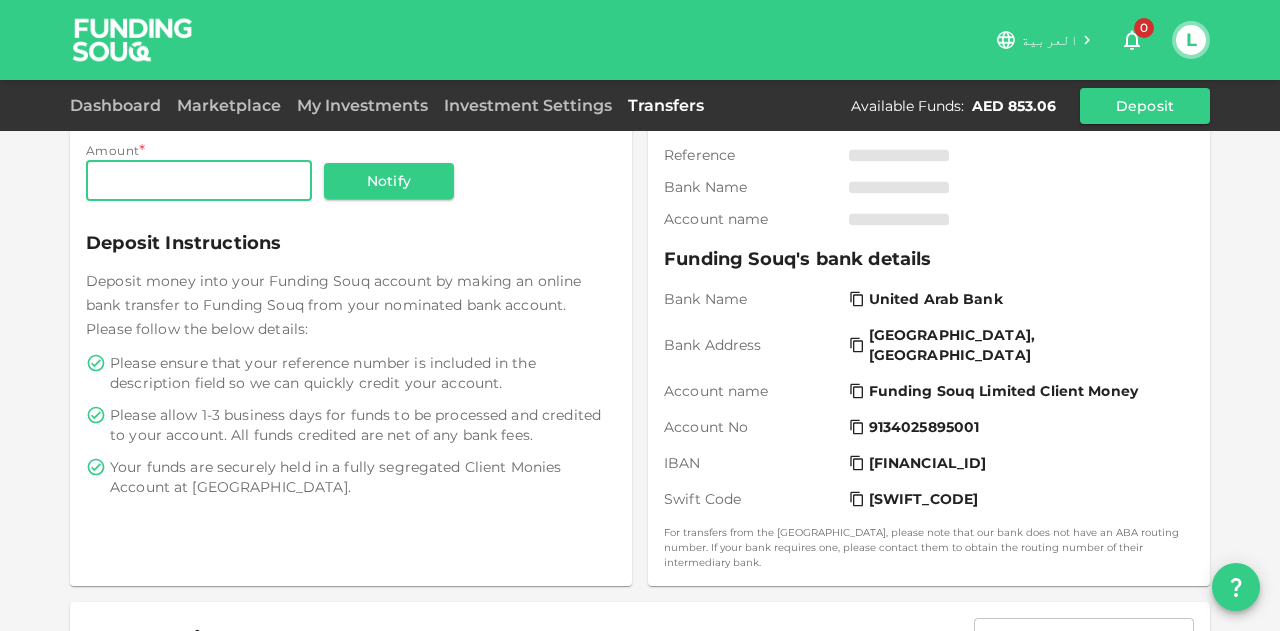 scroll, scrollTop: 0, scrollLeft: 0, axis: both 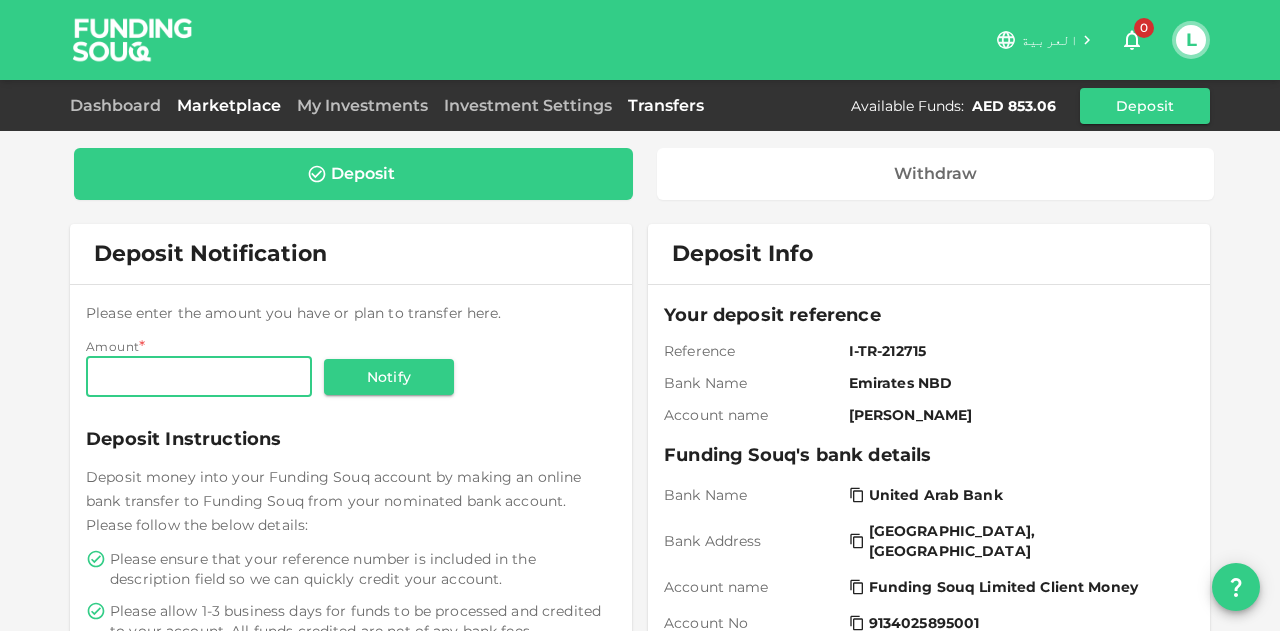 click on "Marketplace" at bounding box center [229, 105] 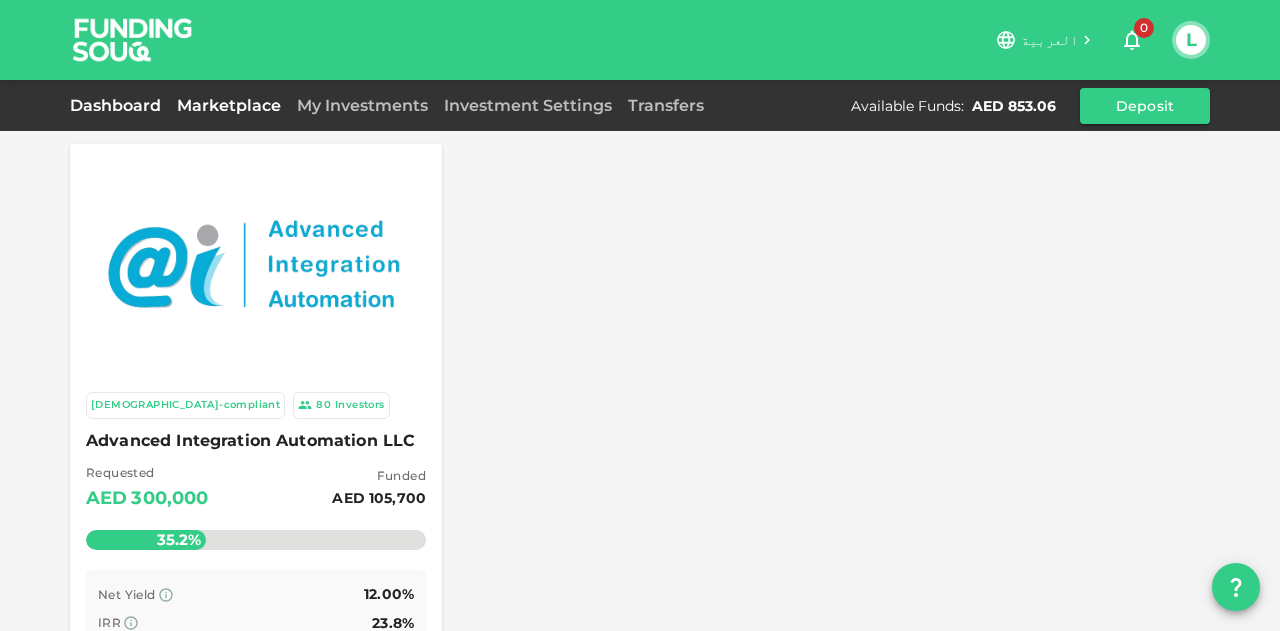 click on "Dashboard" at bounding box center (119, 105) 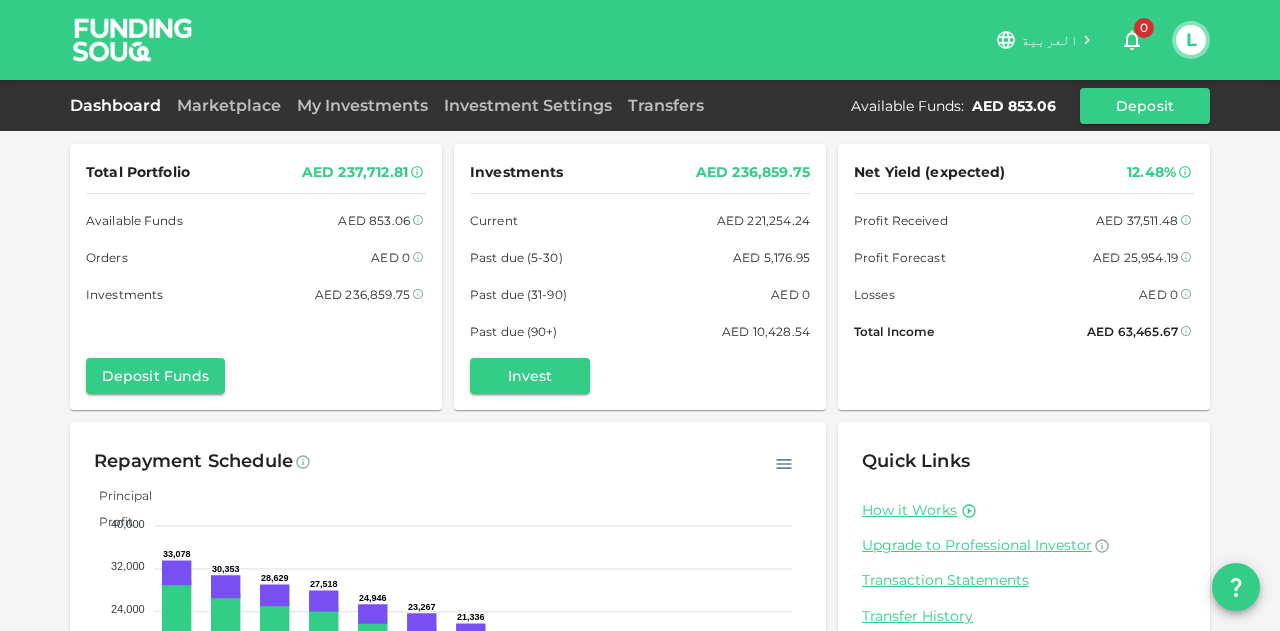 click on "Dashboard" at bounding box center (119, 105) 